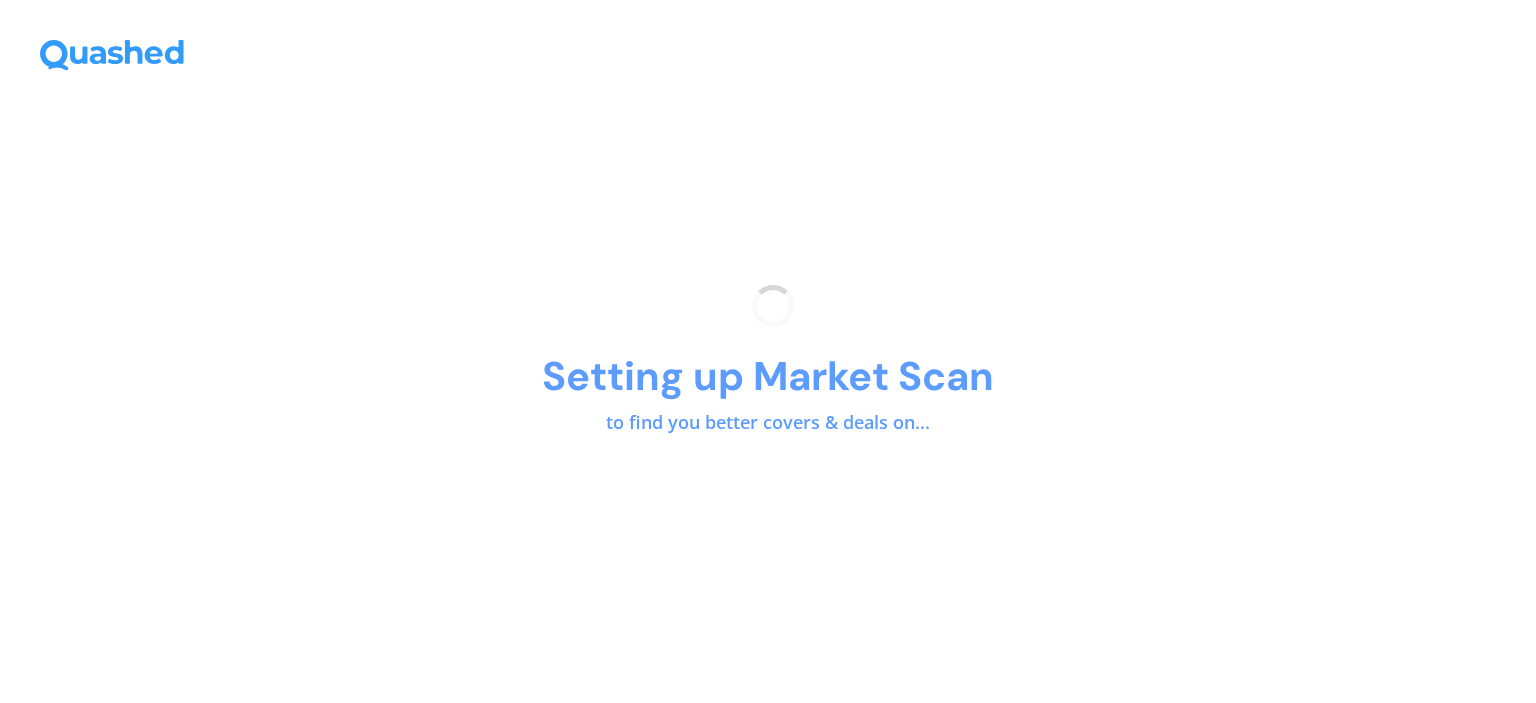 scroll, scrollTop: 0, scrollLeft: 0, axis: both 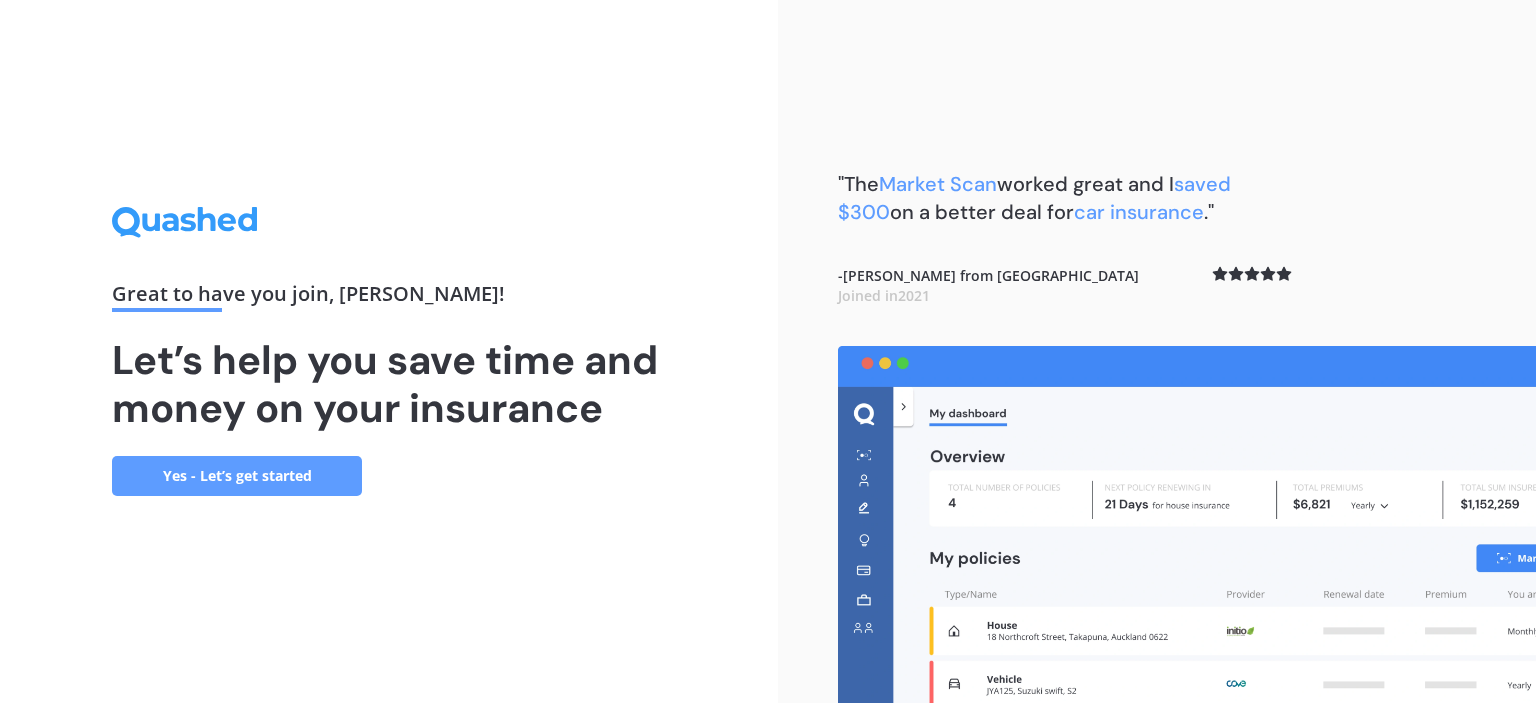 click on "Yes - Let’s get started" at bounding box center [237, 476] 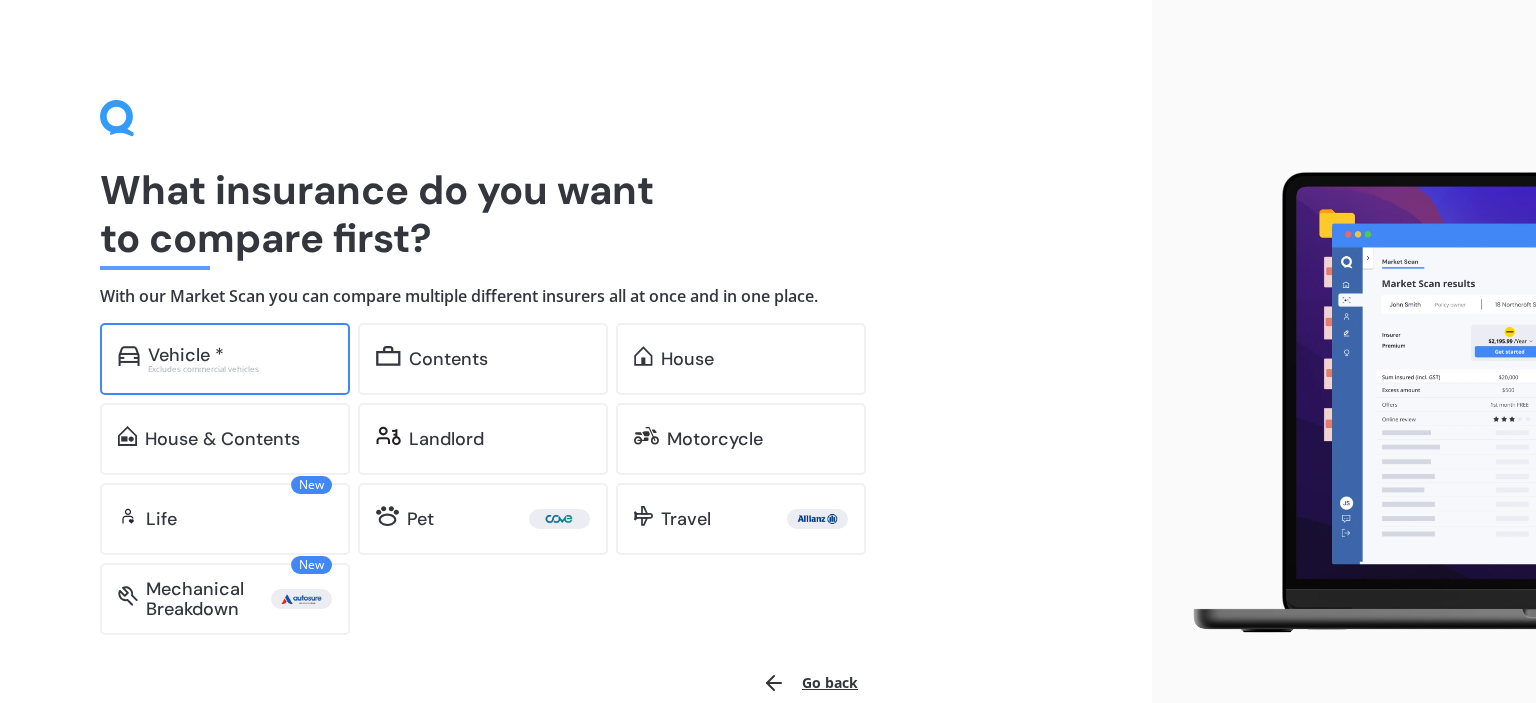 click on "Vehicle *" at bounding box center (186, 355) 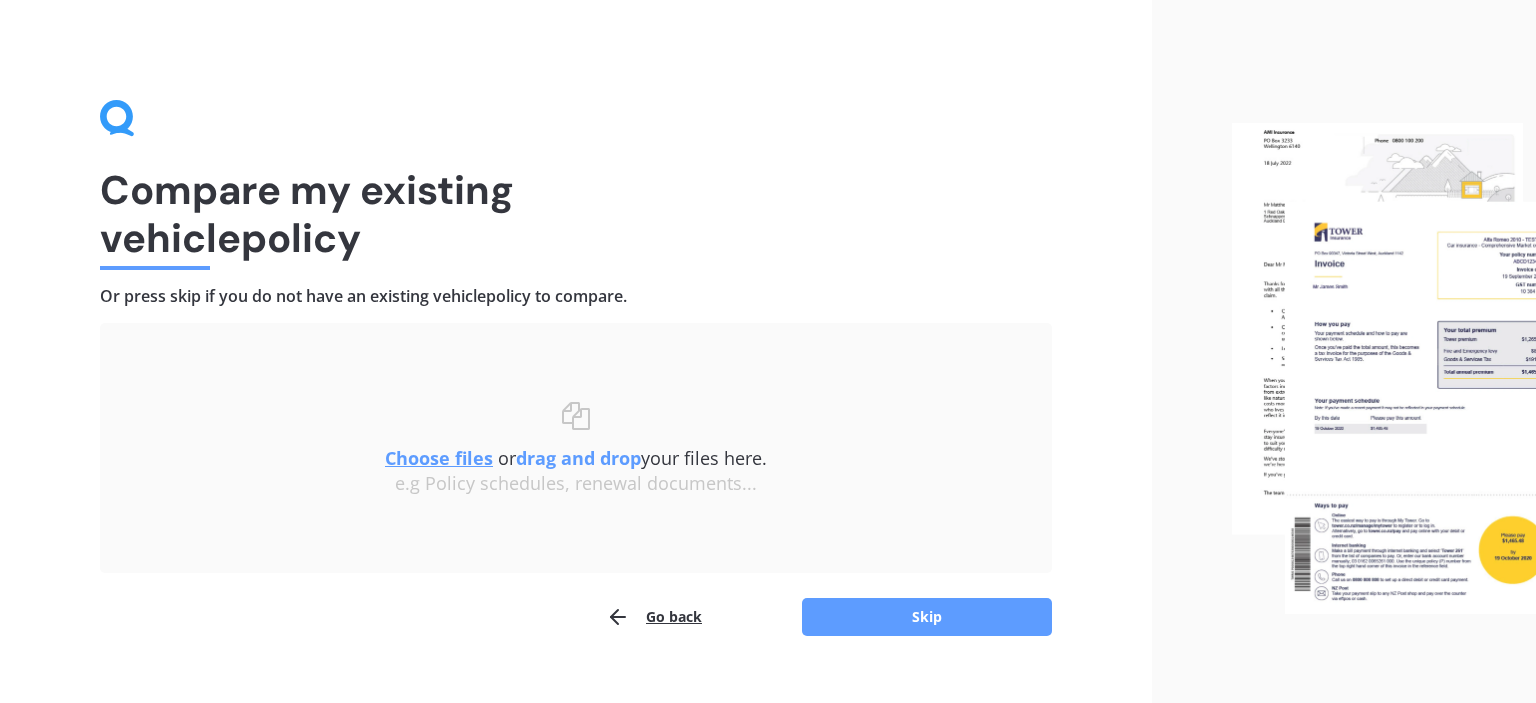 scroll, scrollTop: 32, scrollLeft: 0, axis: vertical 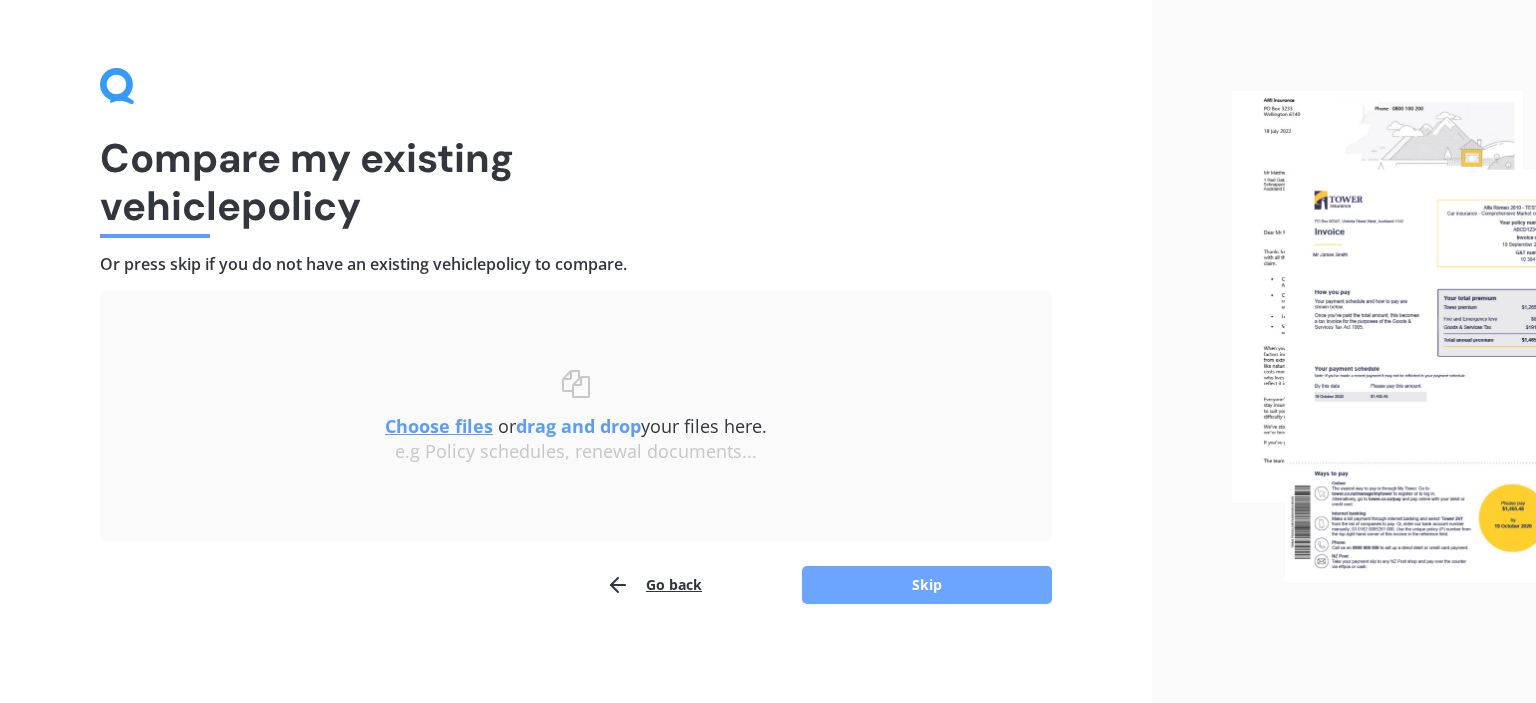 click on "Skip" at bounding box center [927, 585] 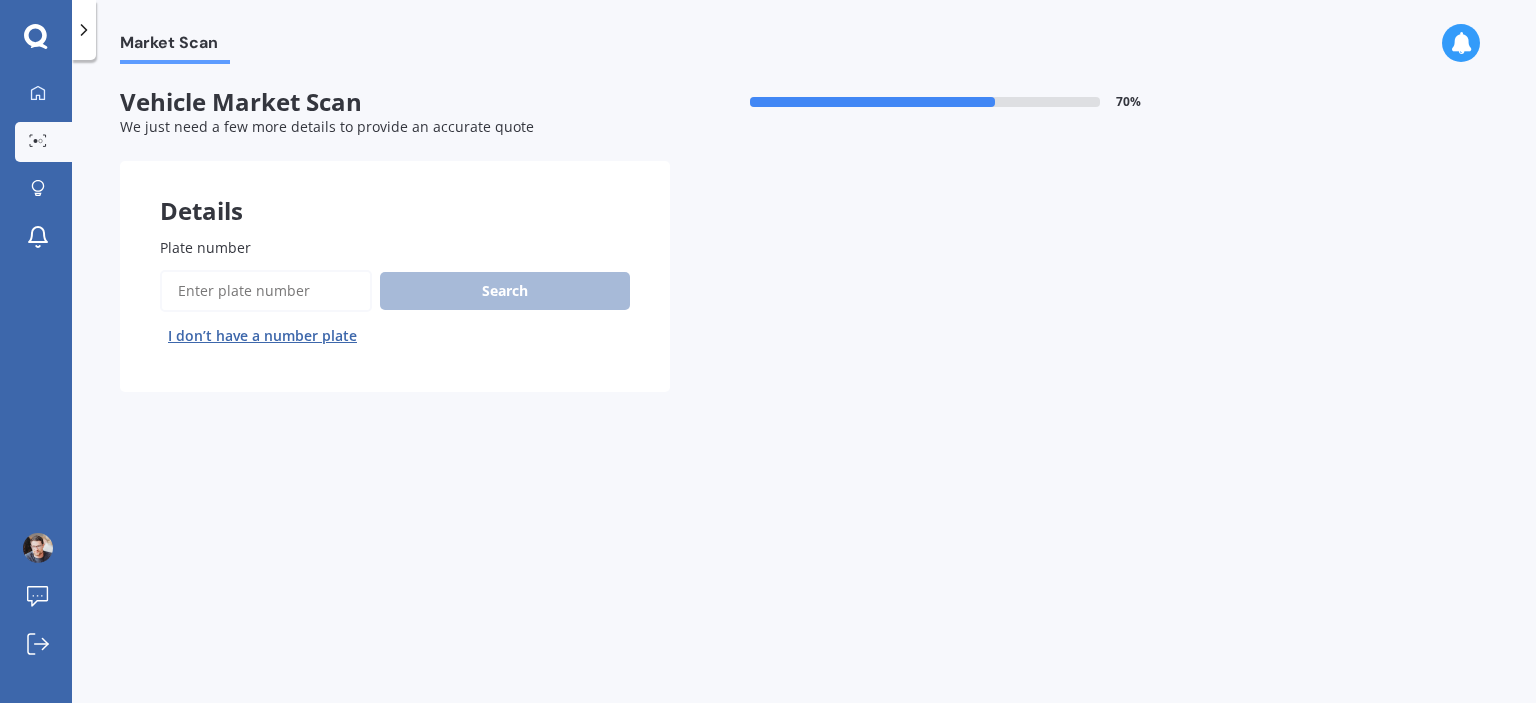 click on "Plate number" at bounding box center [266, 291] 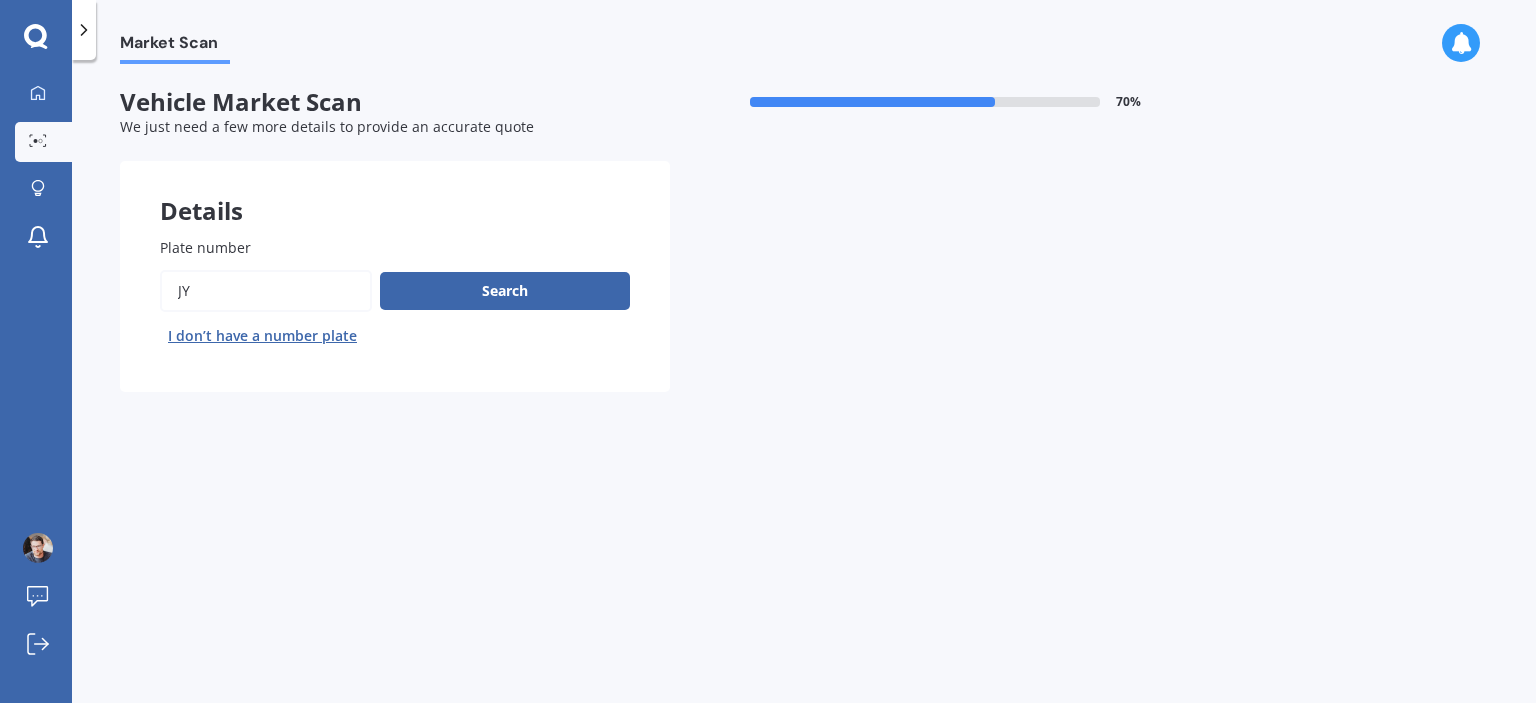 type on "J" 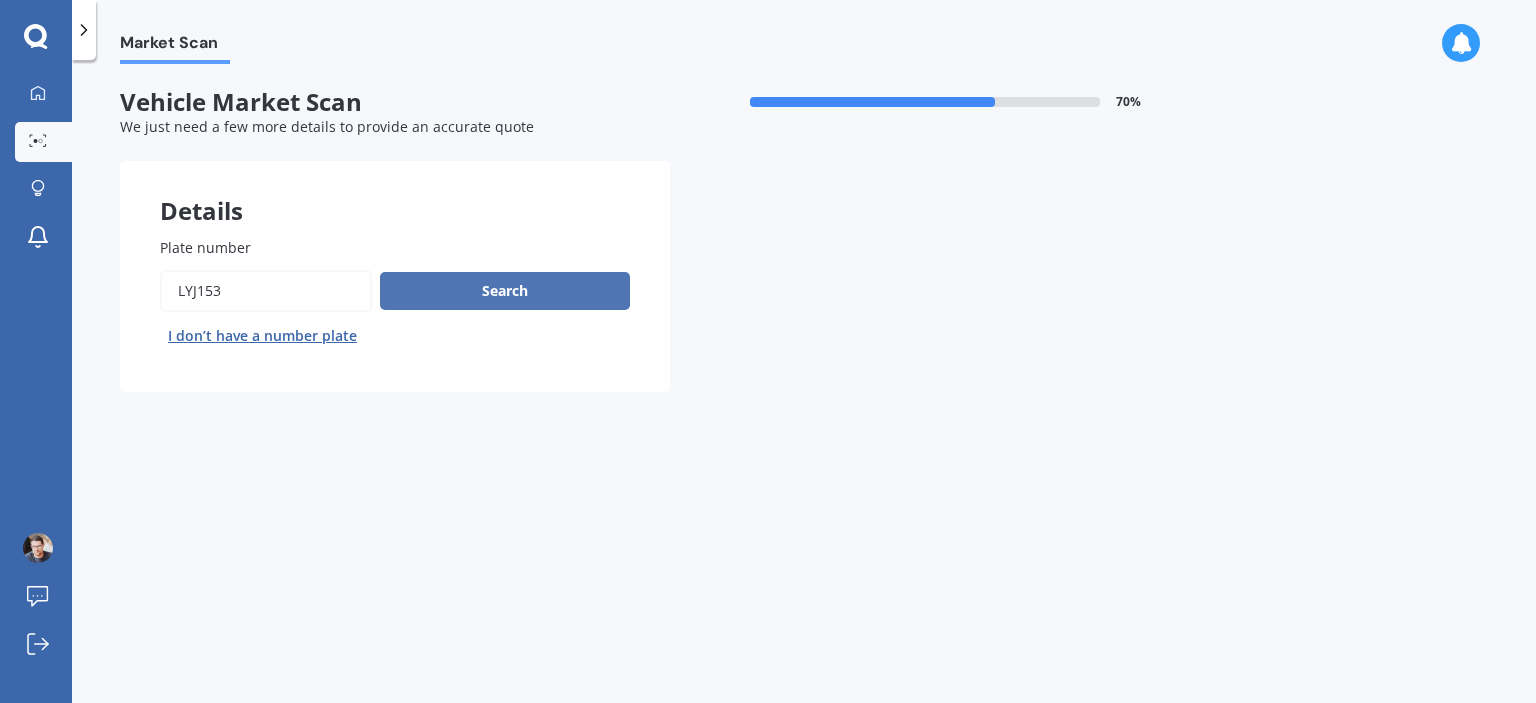 type on "LYJ153" 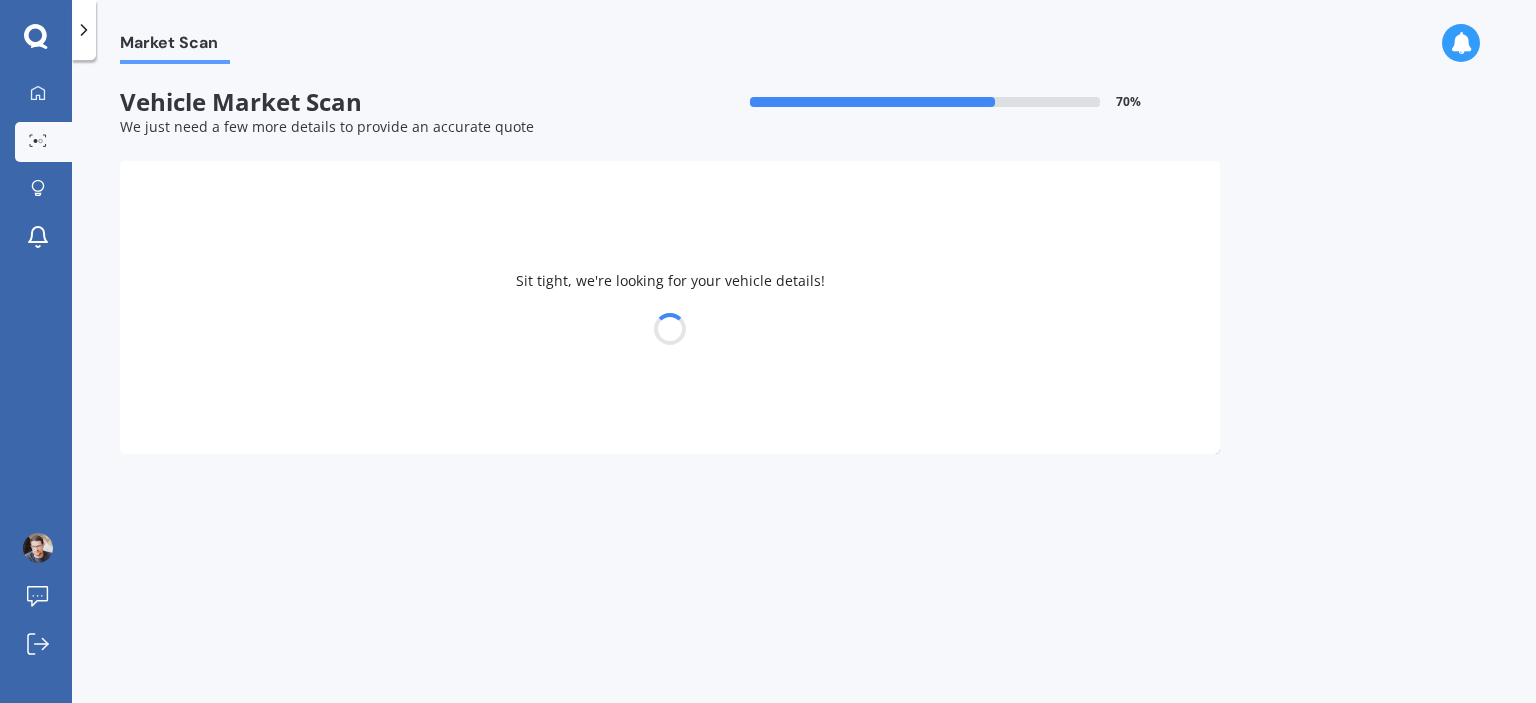 select on "TOYOTA" 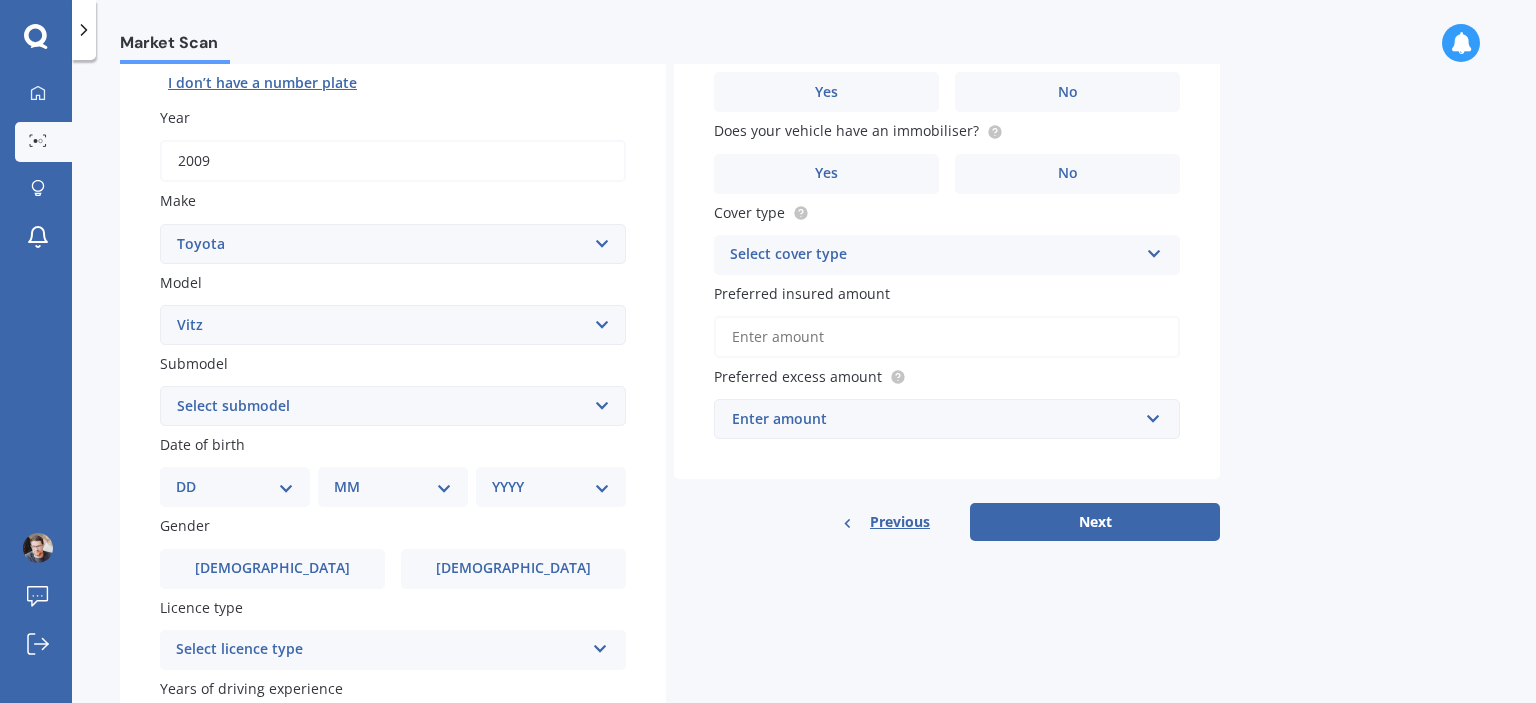 scroll, scrollTop: 254, scrollLeft: 0, axis: vertical 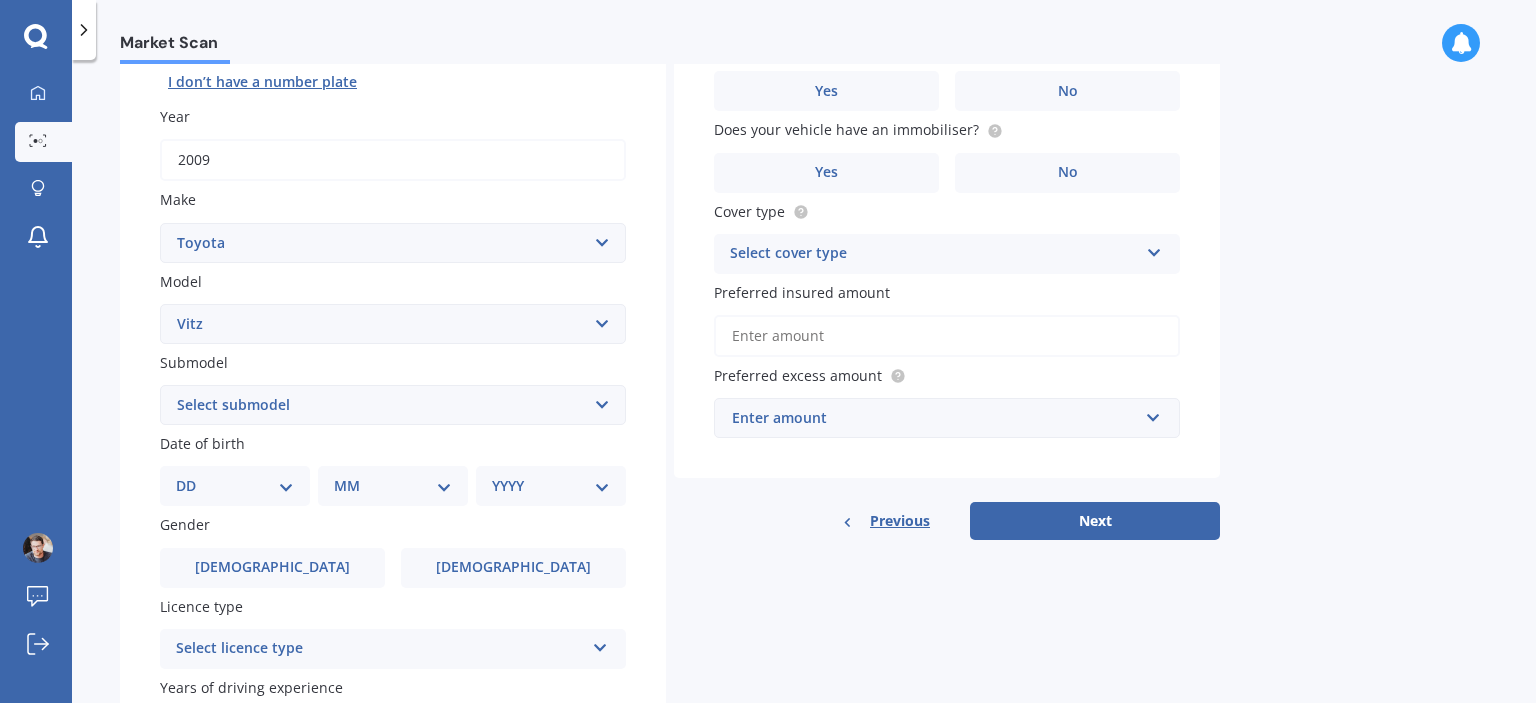 click on "DD 01 02 03 04 05 06 07 08 09 10 11 12 13 14 15 16 17 18 19 20 21 22 23 24 25 26 27 28 29 30 31" at bounding box center [235, 486] 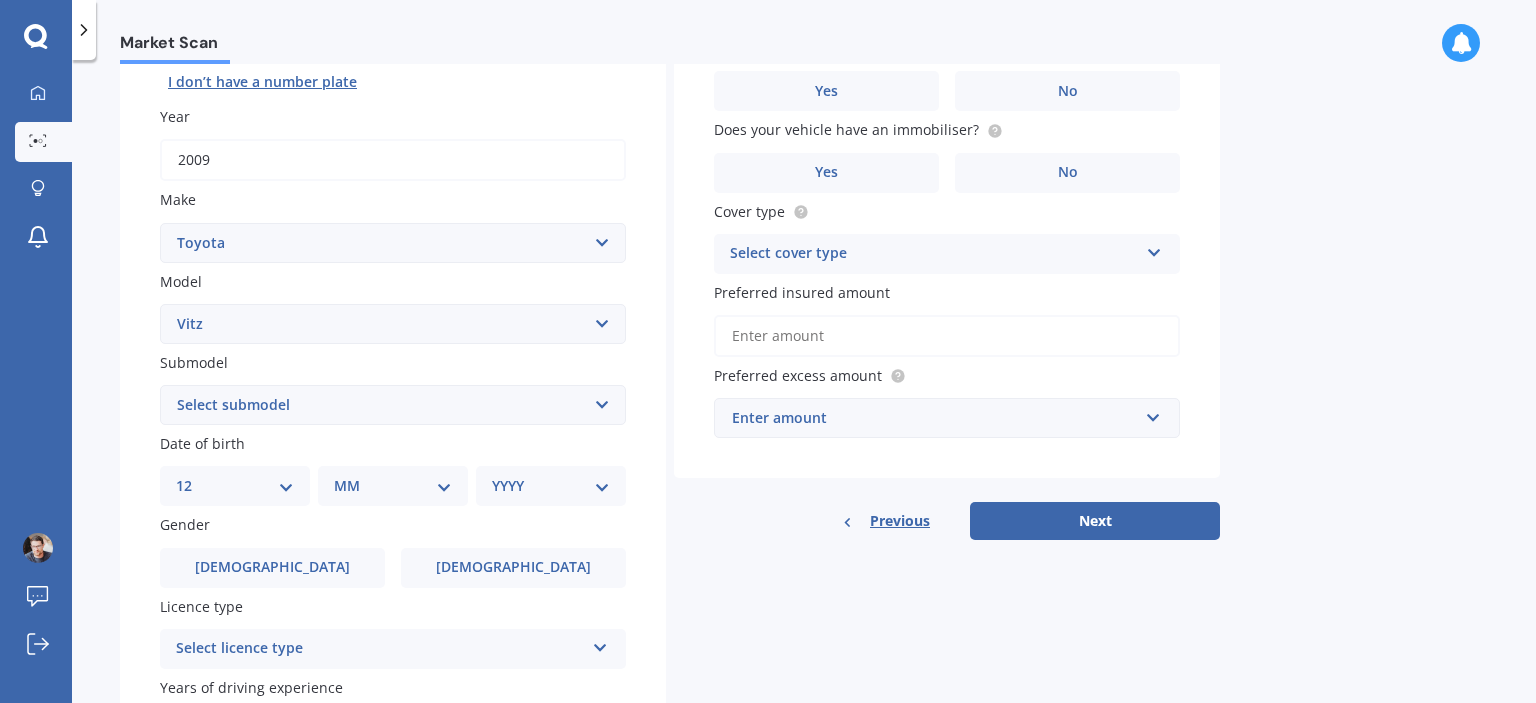 click on "12" at bounding box center [0, 0] 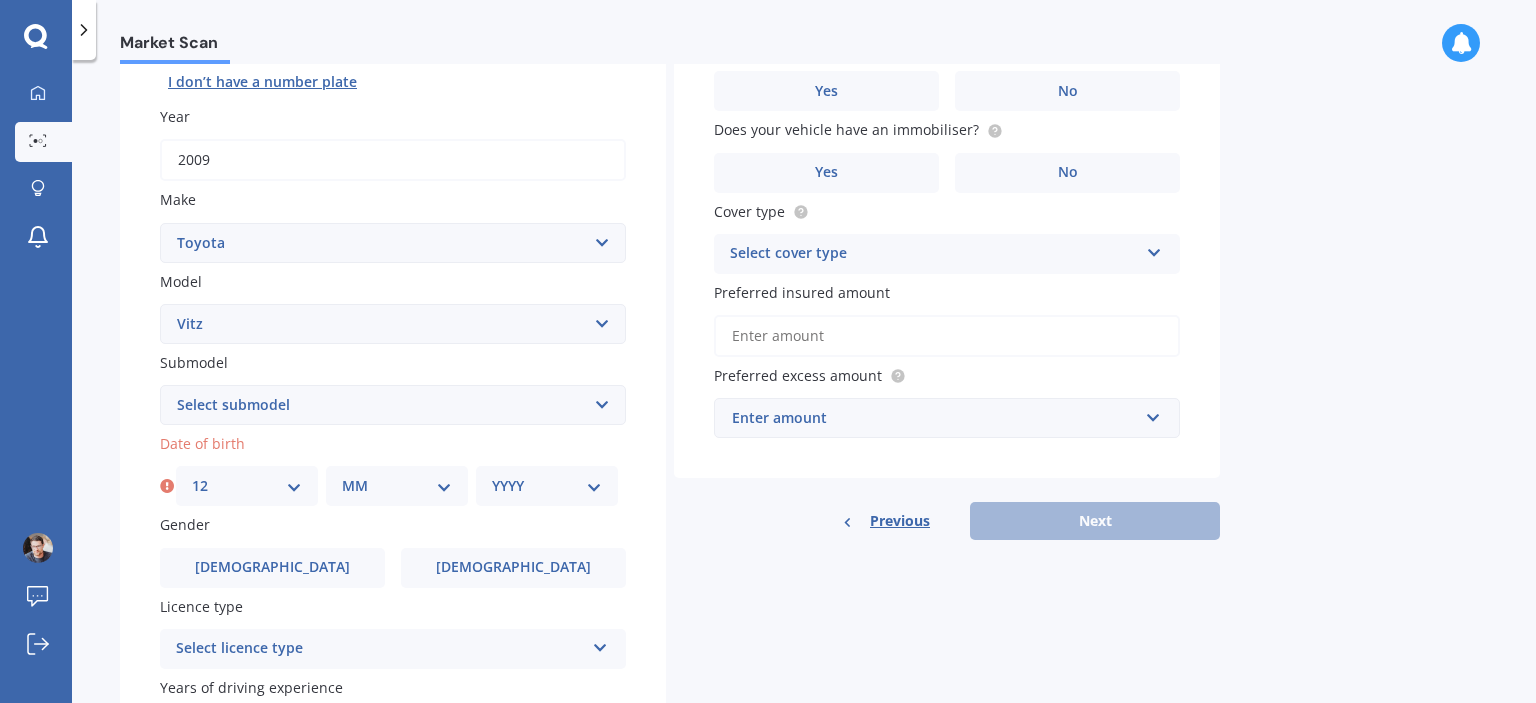 click on "MM 01 02 03 04 05 06 07 08 09 10 11 12" at bounding box center (397, 486) 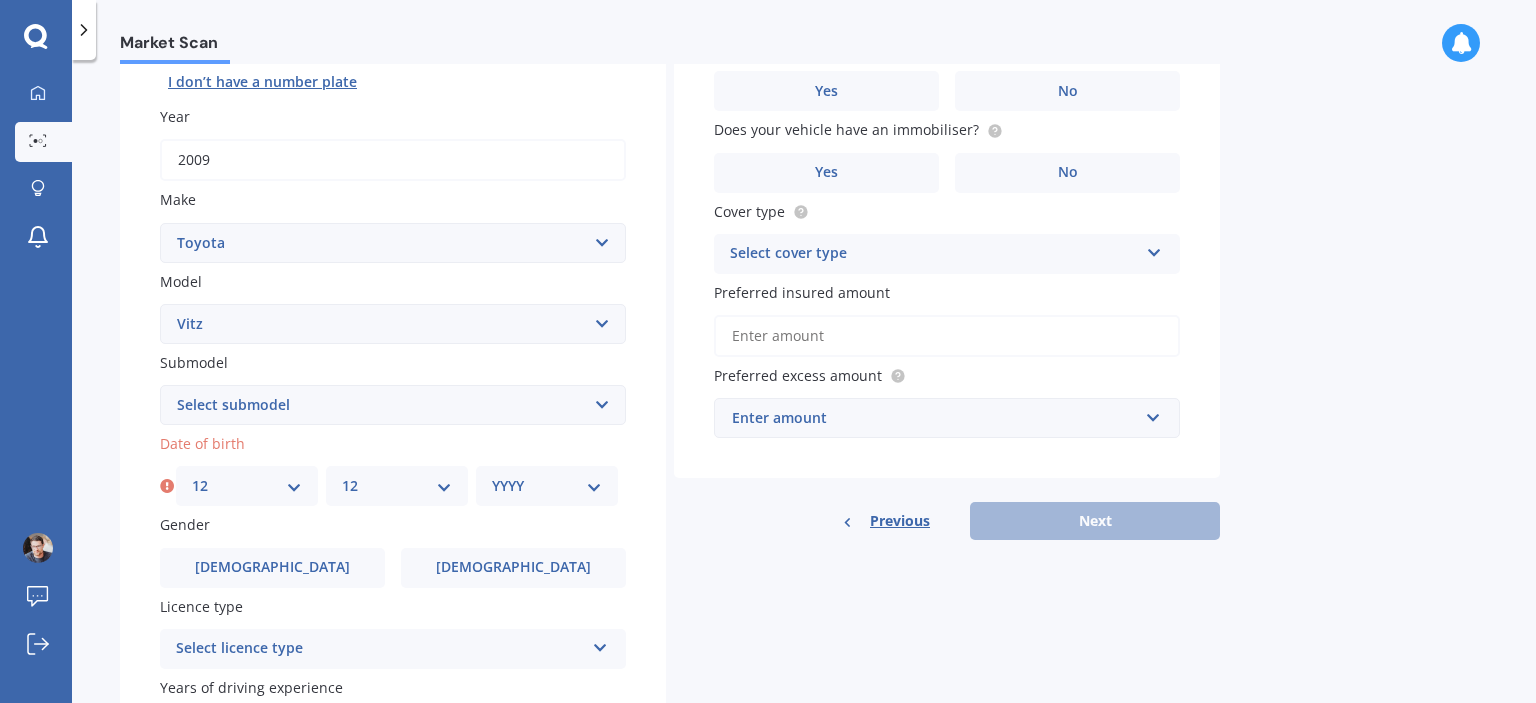 click on "12" at bounding box center [0, 0] 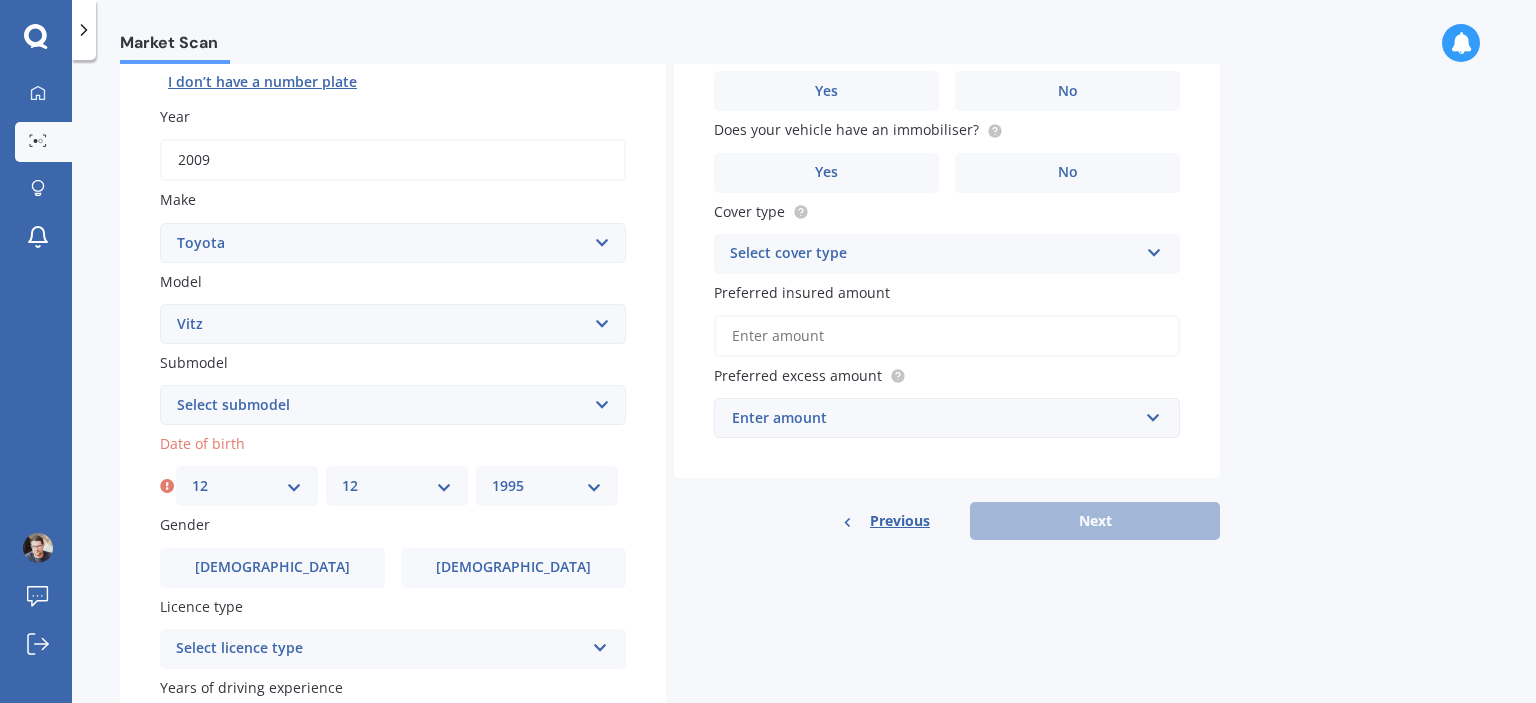 click on "1995" at bounding box center [0, 0] 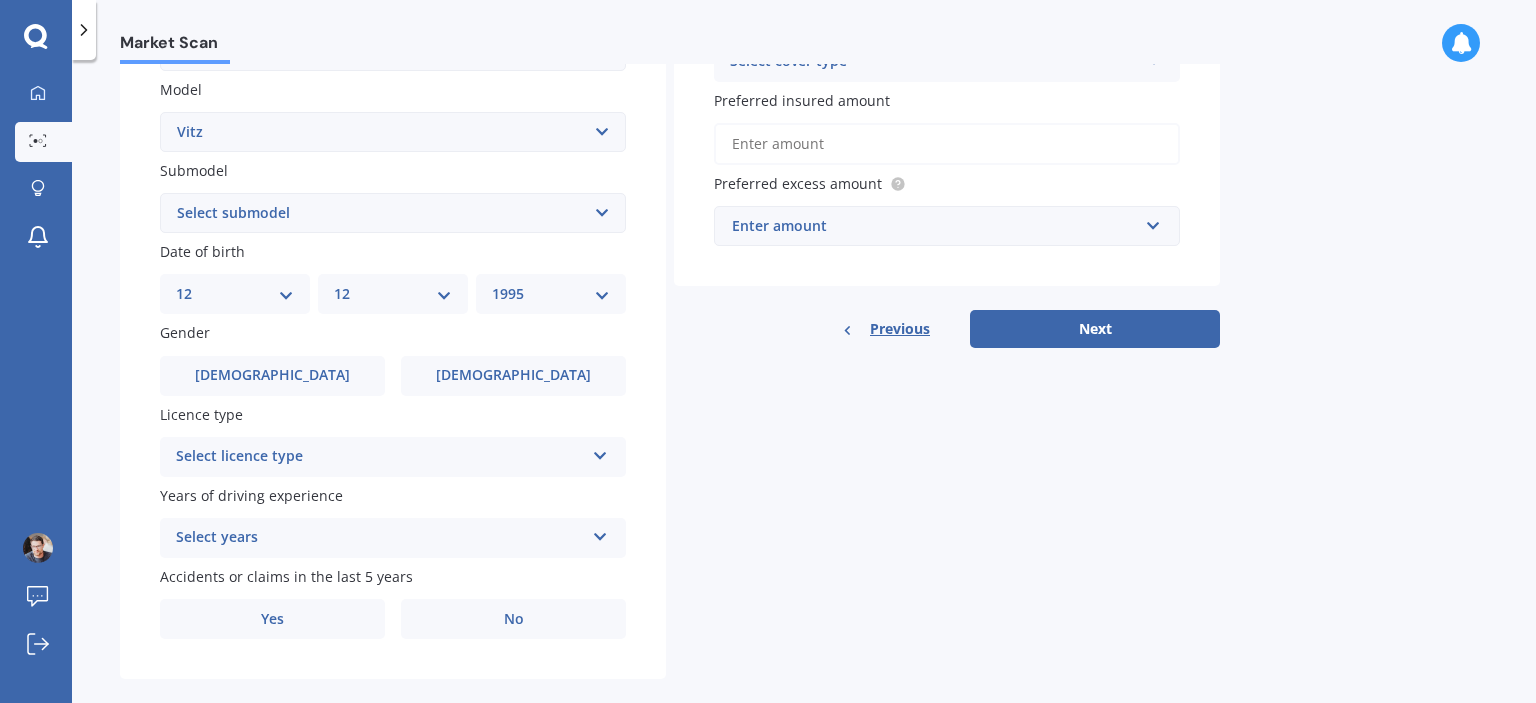 scroll, scrollTop: 447, scrollLeft: 0, axis: vertical 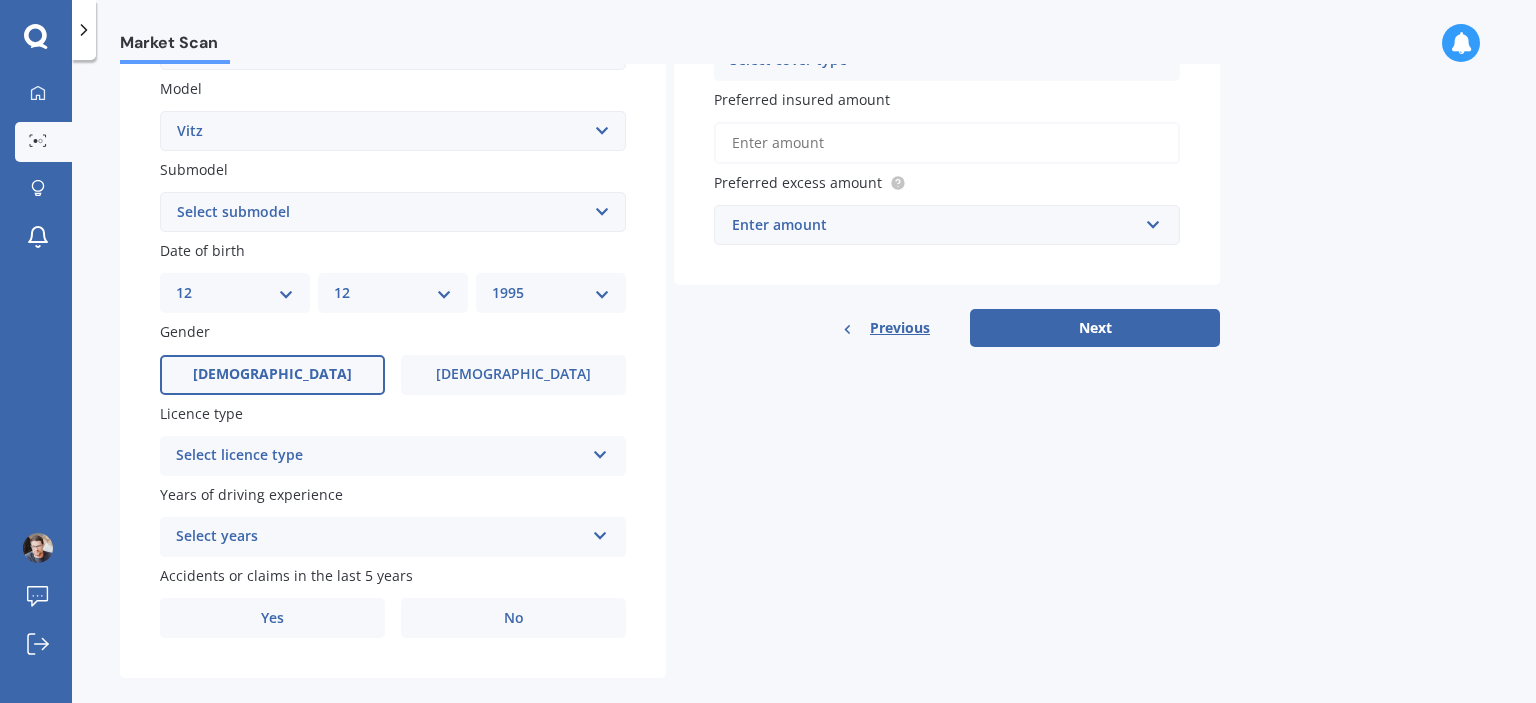 click on "[DEMOGRAPHIC_DATA]" at bounding box center (272, 375) 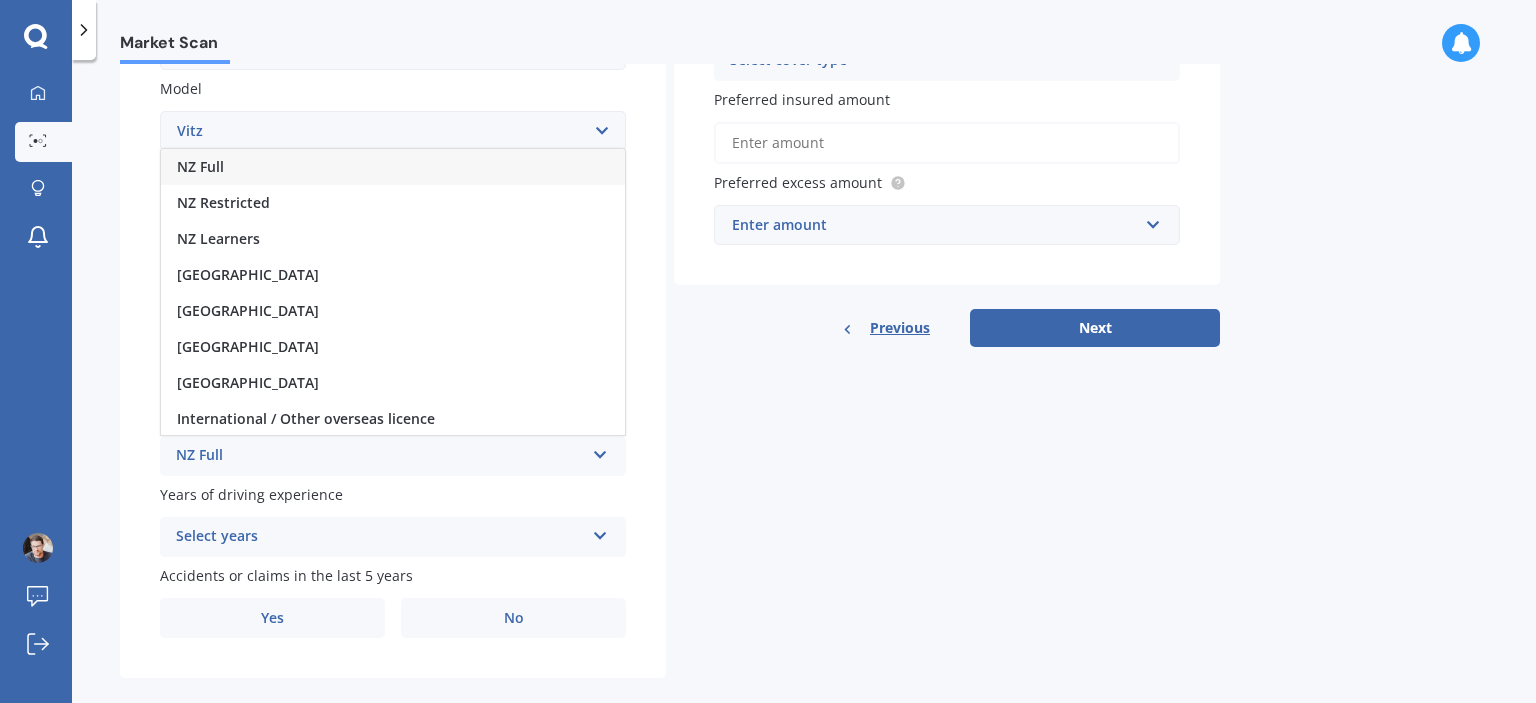 click on "NZ Full" at bounding box center (393, 167) 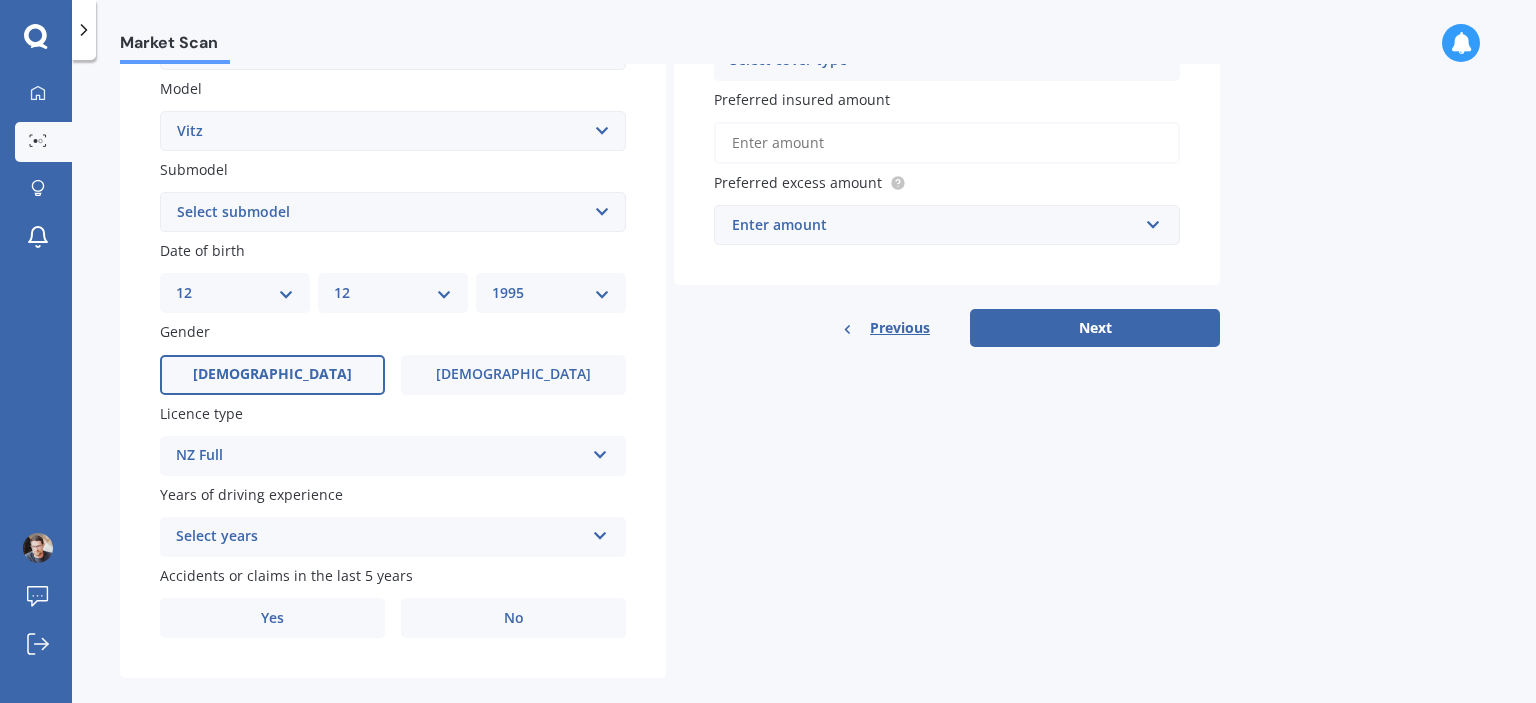 scroll, scrollTop: 478, scrollLeft: 0, axis: vertical 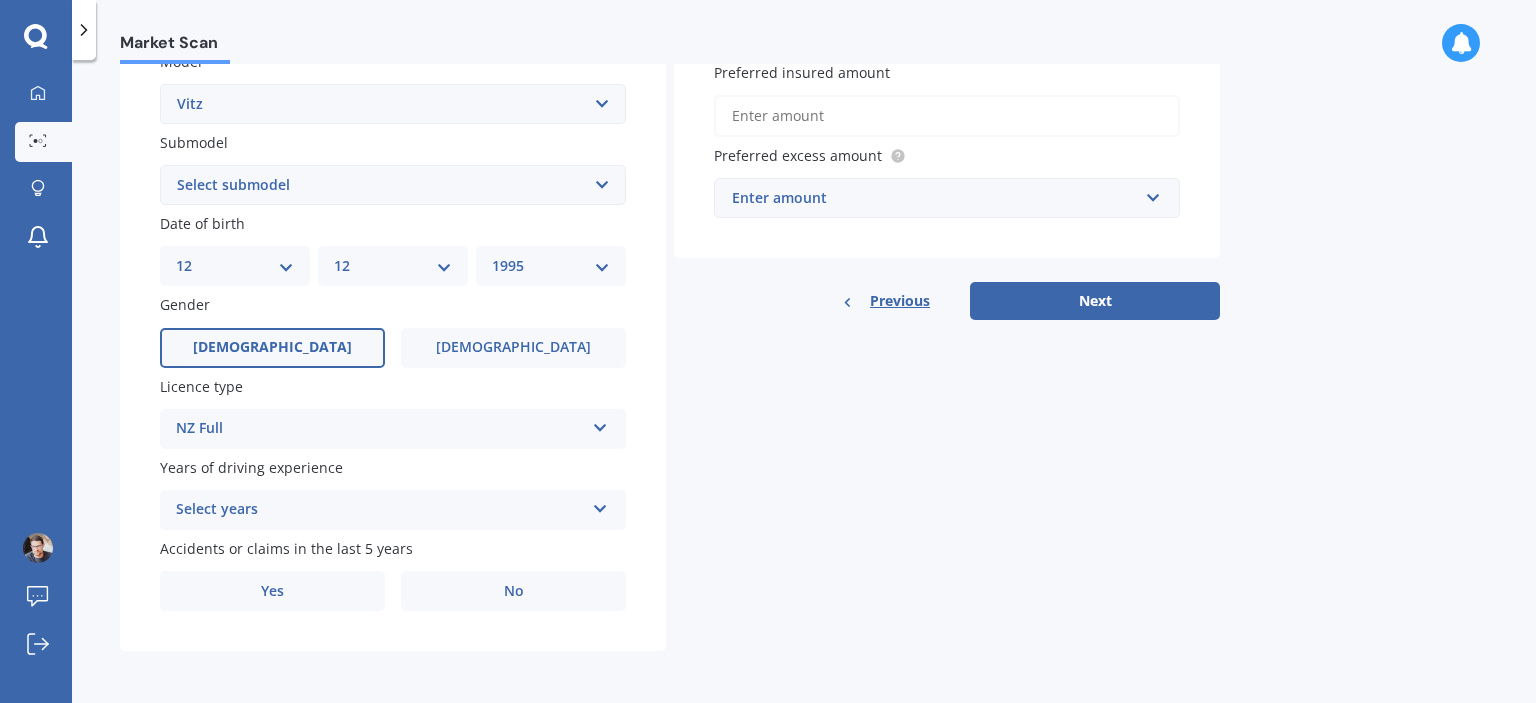 click on "Select years" at bounding box center (380, 510) 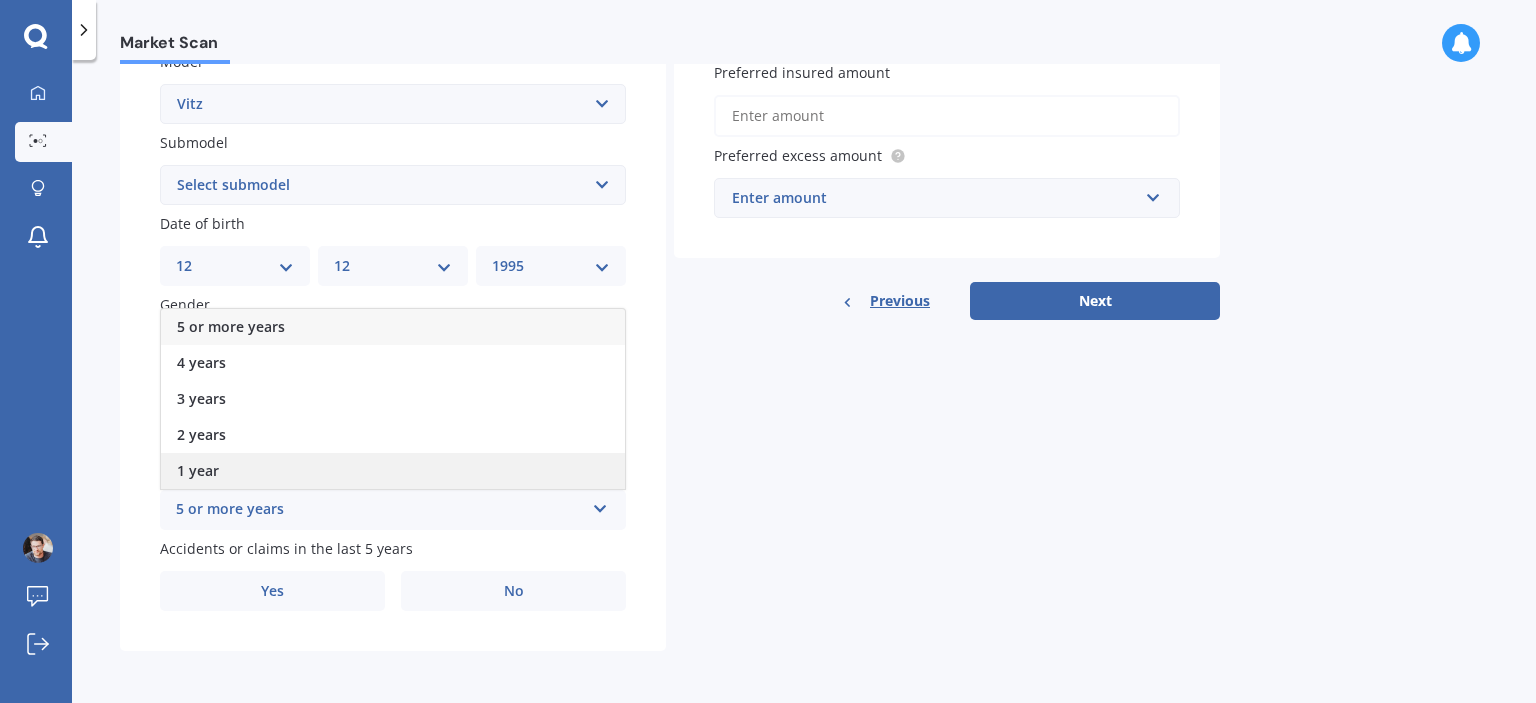 click on "1 year" at bounding box center (393, 471) 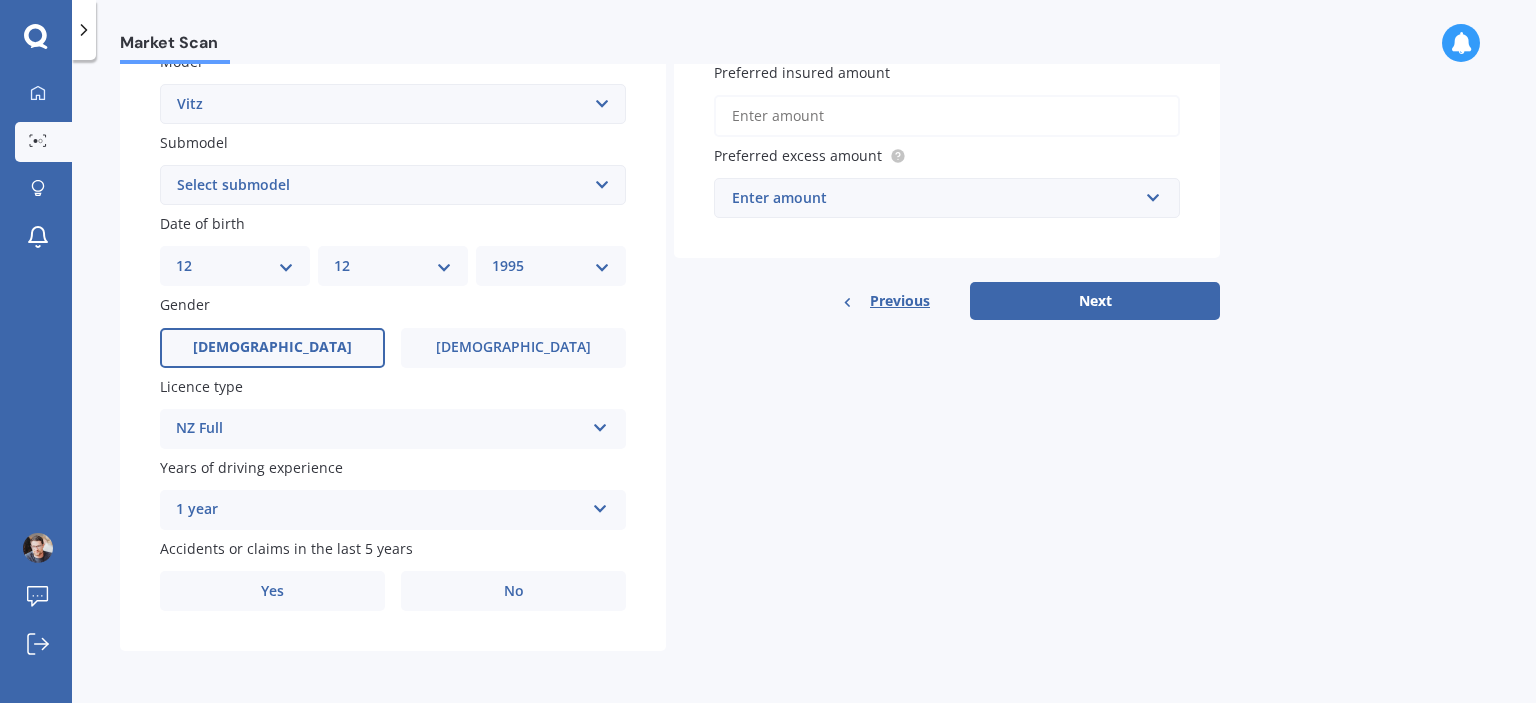 click on "1 year" at bounding box center (380, 510) 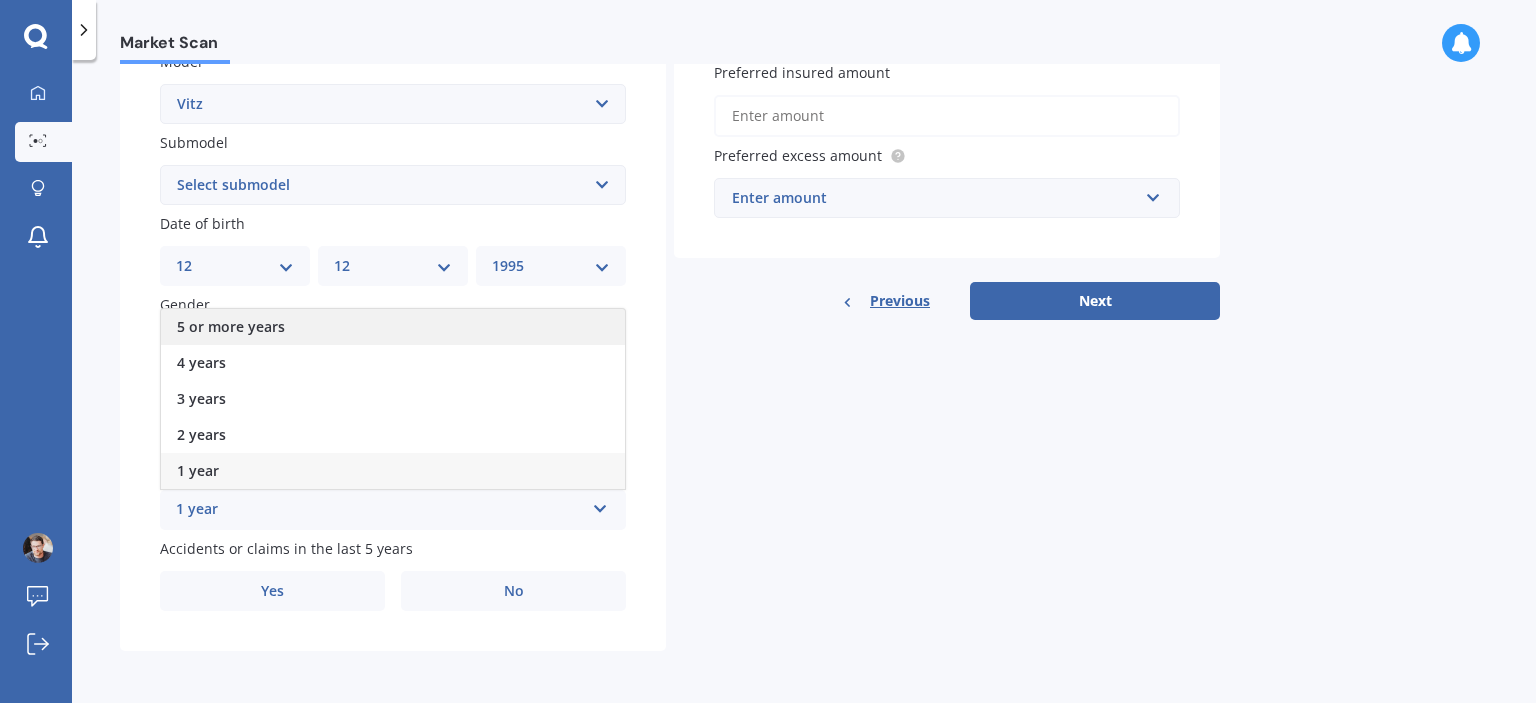 click on "5 or more years" at bounding box center (393, 327) 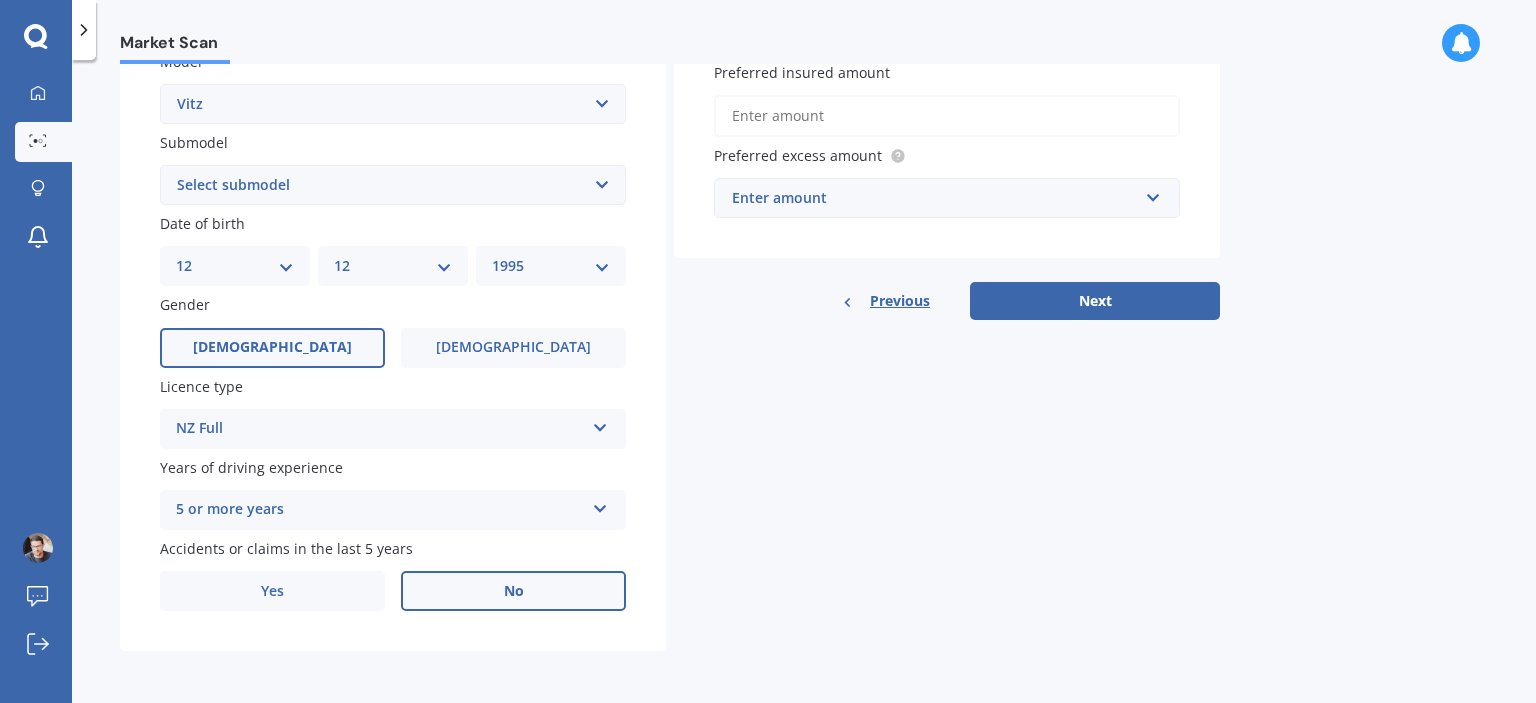 click on "No" at bounding box center (513, 591) 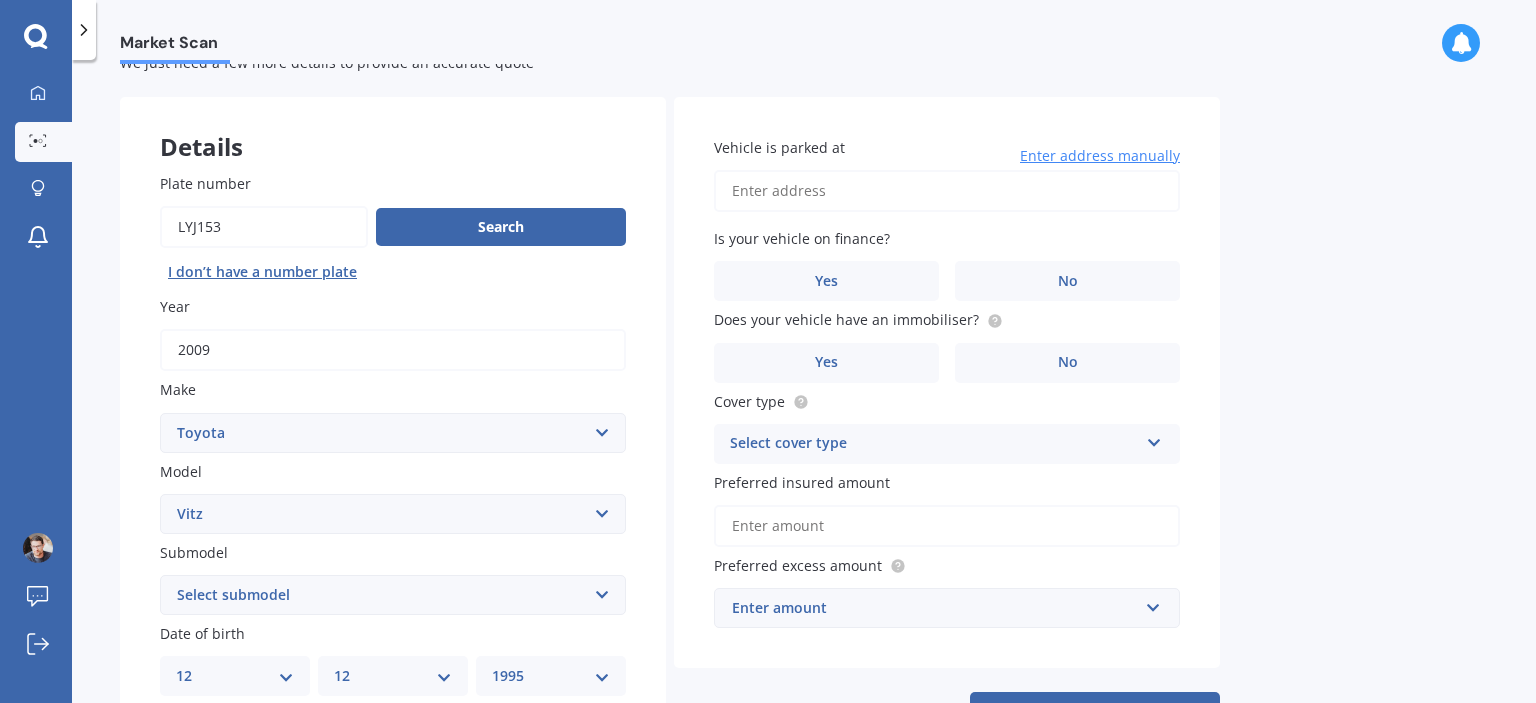 scroll, scrollTop: 57, scrollLeft: 0, axis: vertical 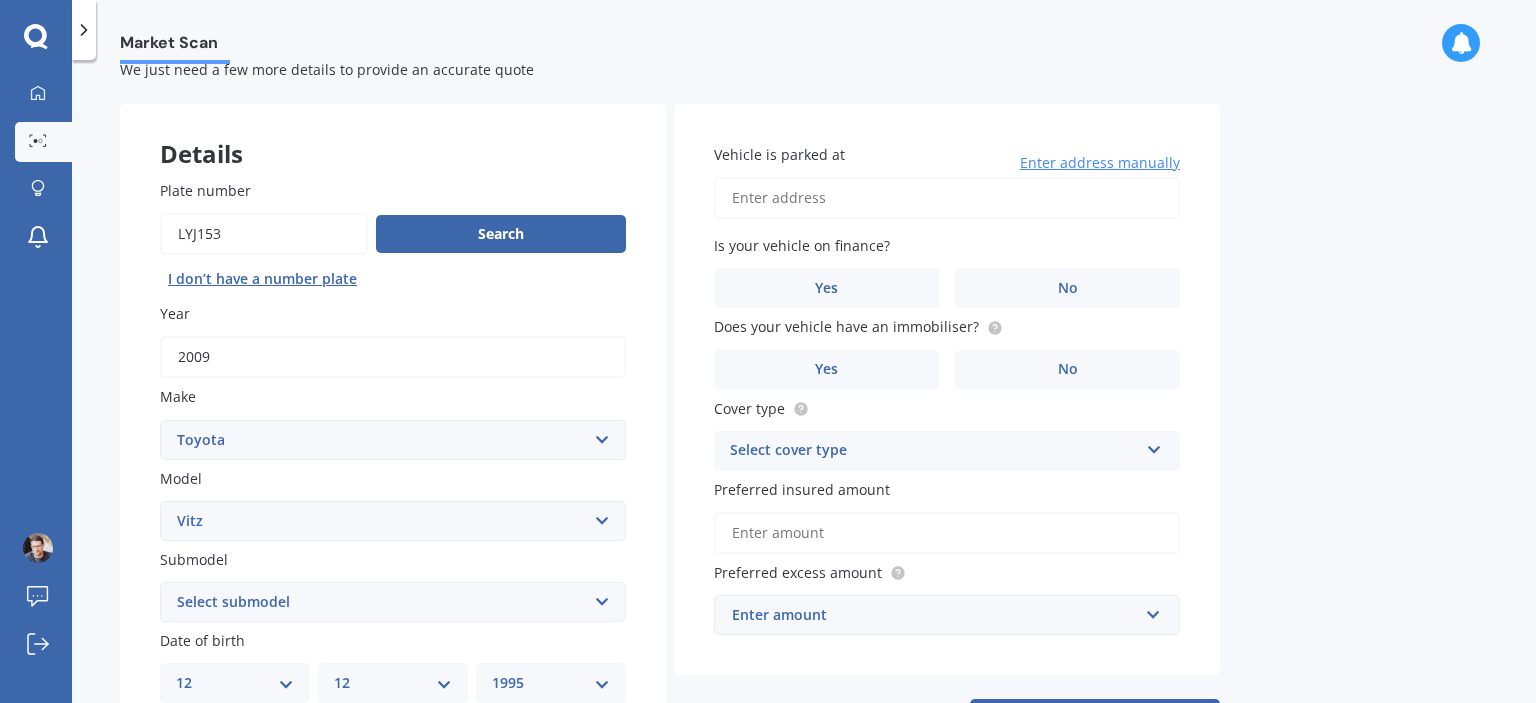 click on "Vehicle is parked at" at bounding box center (947, 198) 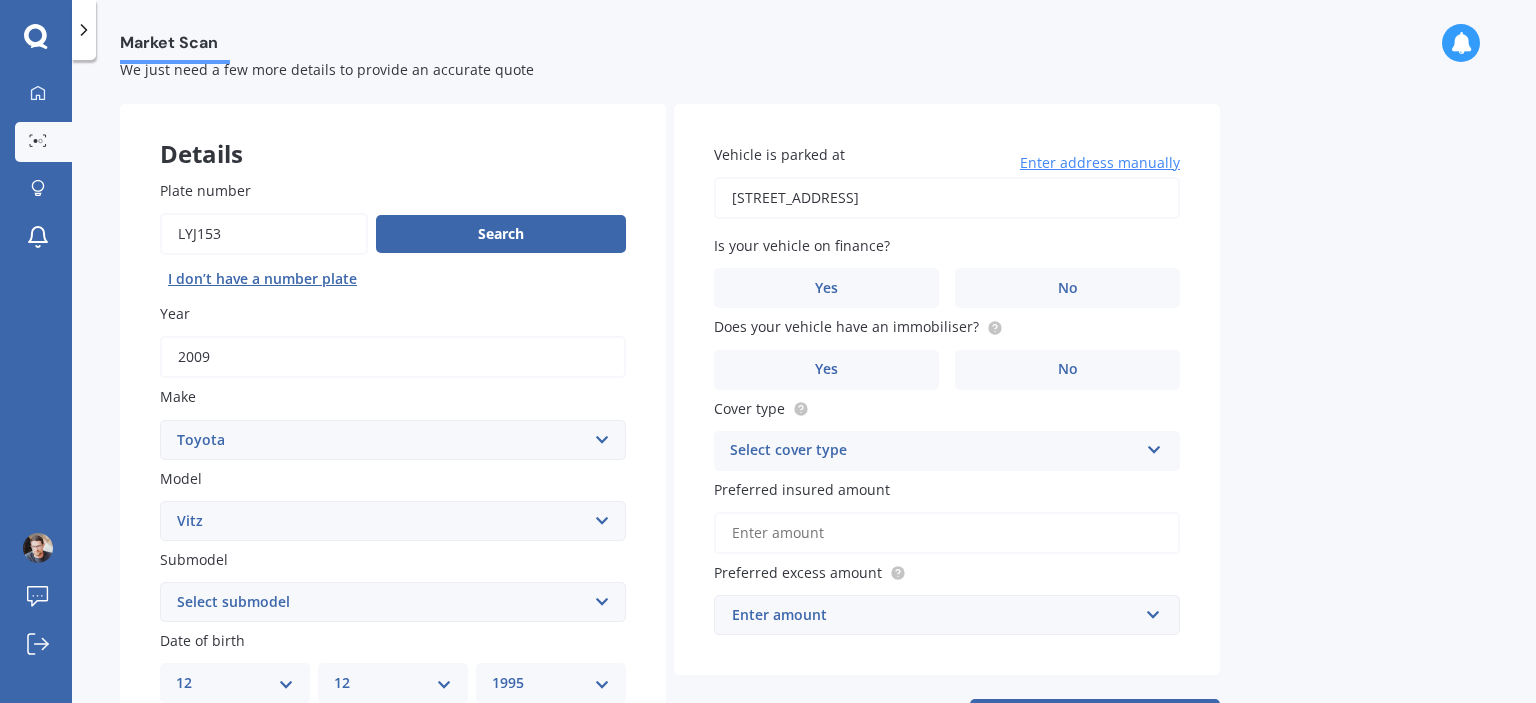 type on "[STREET_ADDRESS]" 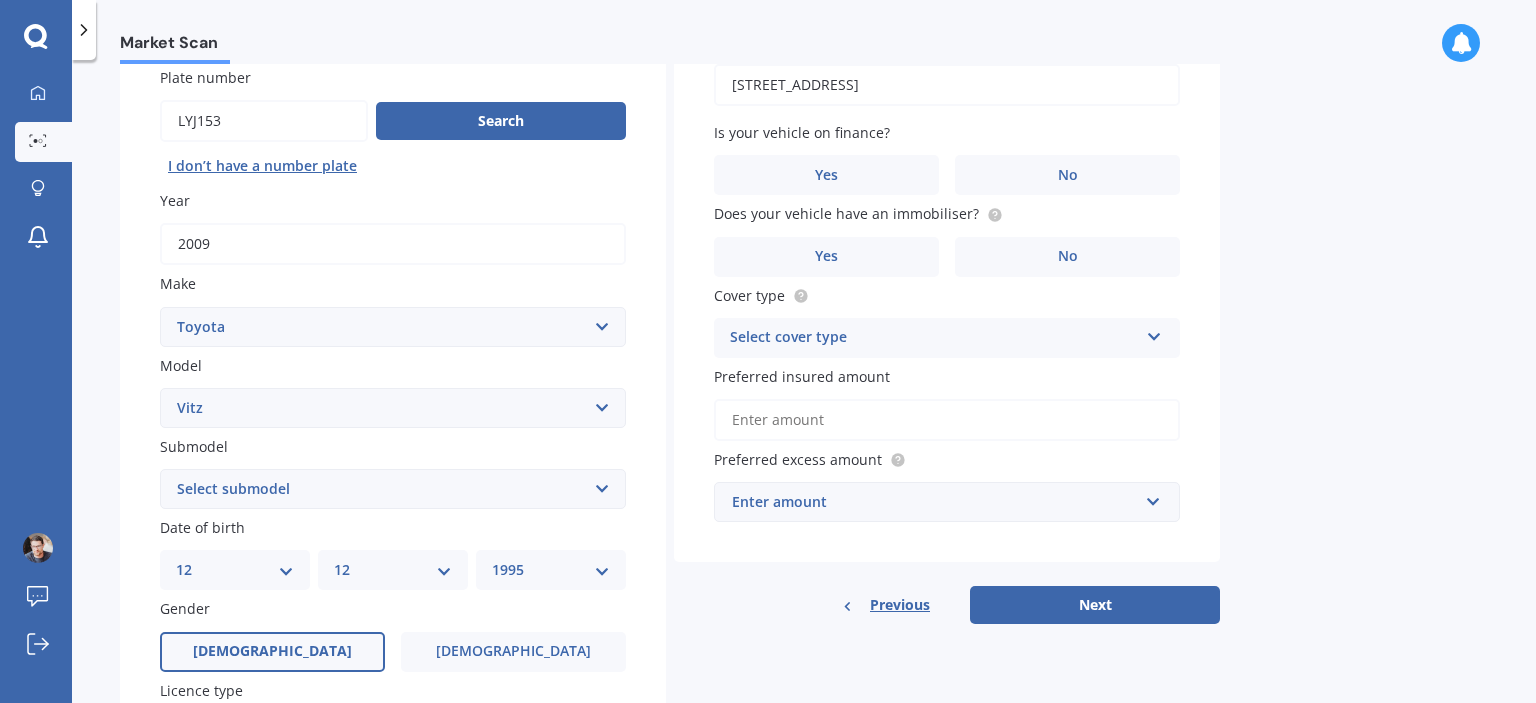 scroll, scrollTop: 178, scrollLeft: 0, axis: vertical 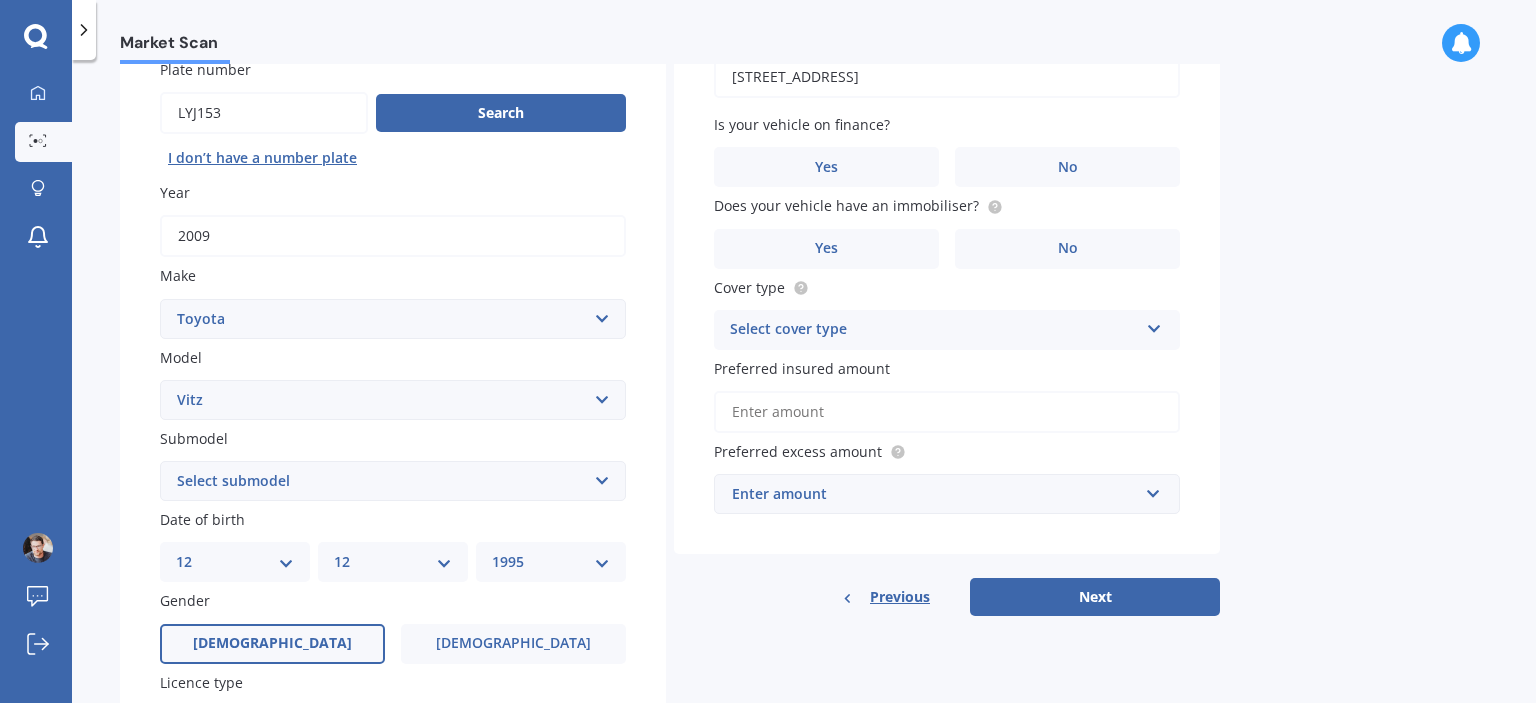 click on "Select cover type" at bounding box center [934, 330] 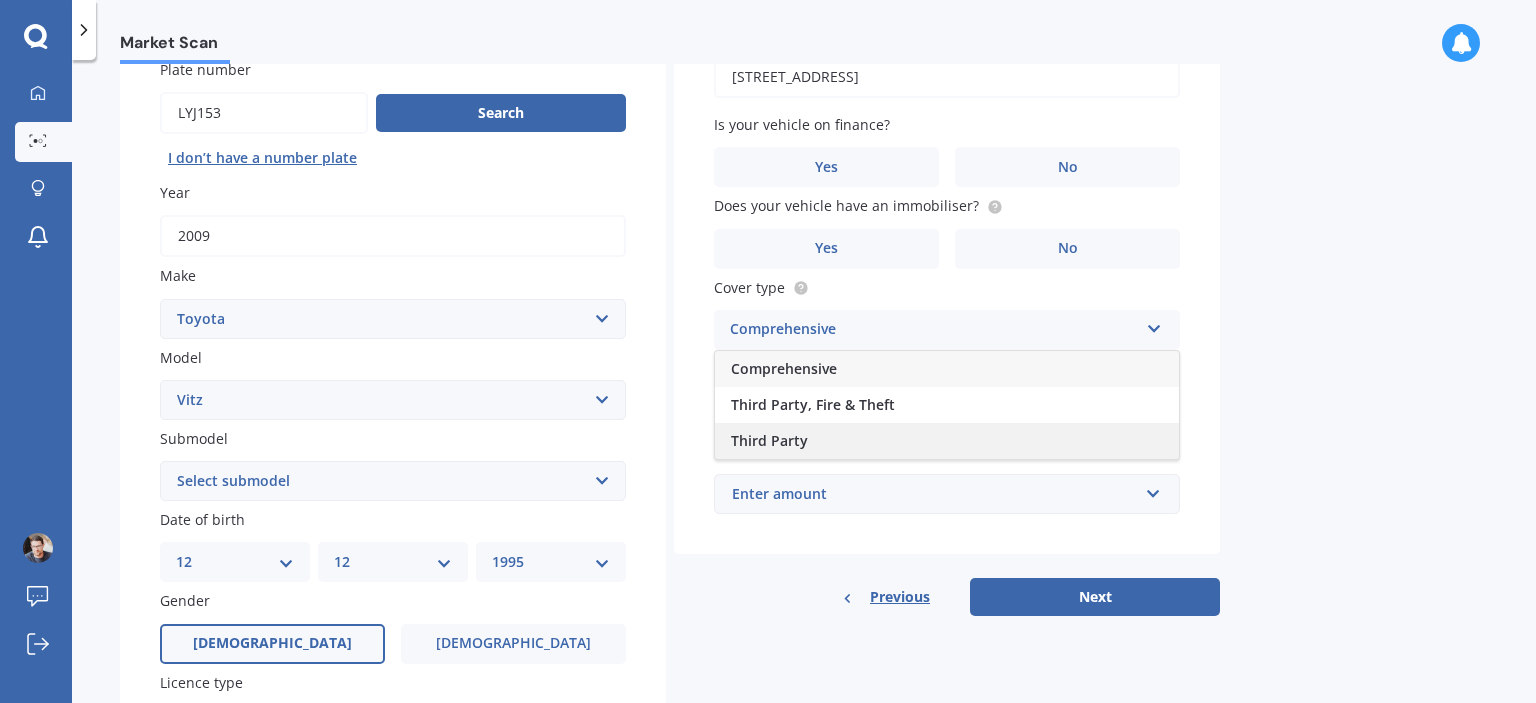 click on "Third Party" at bounding box center (947, 441) 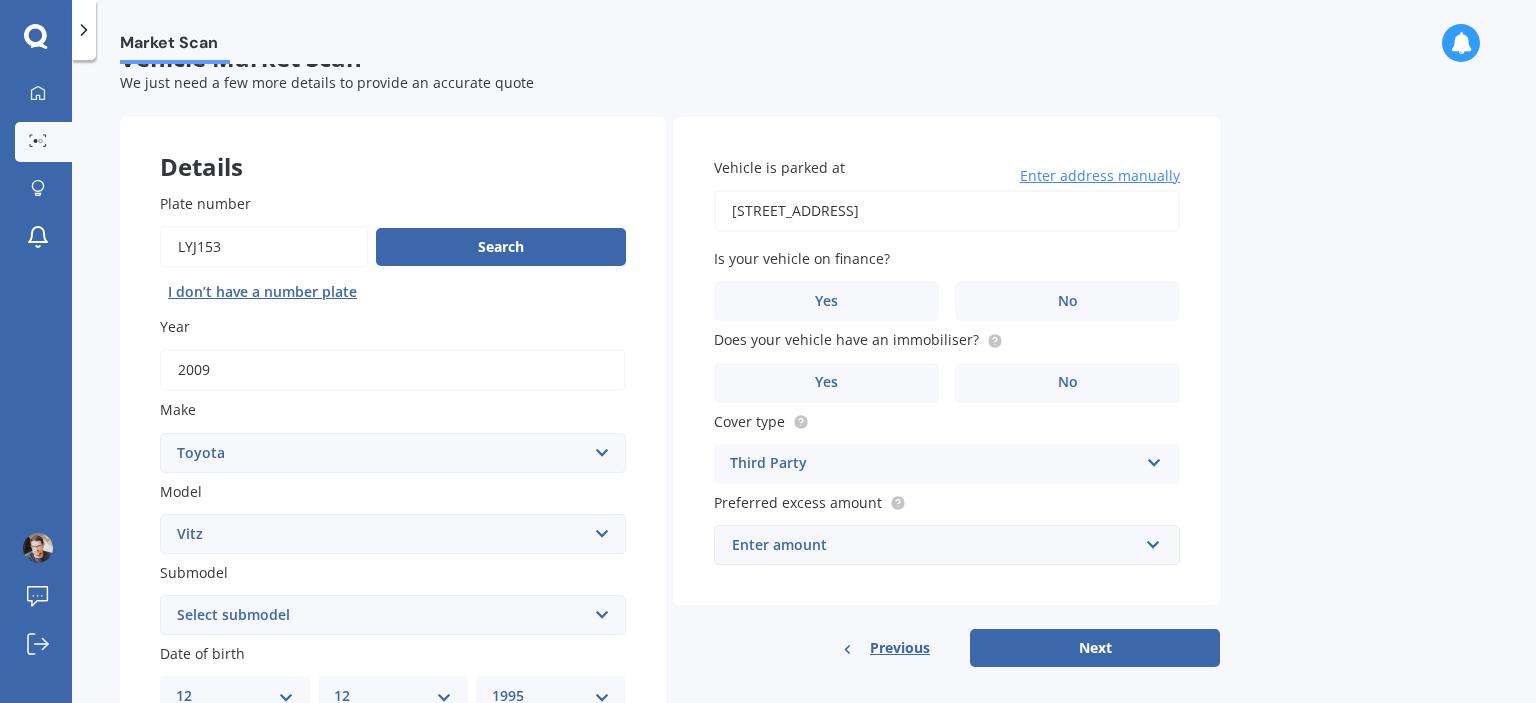 scroll, scrollTop: 41, scrollLeft: 0, axis: vertical 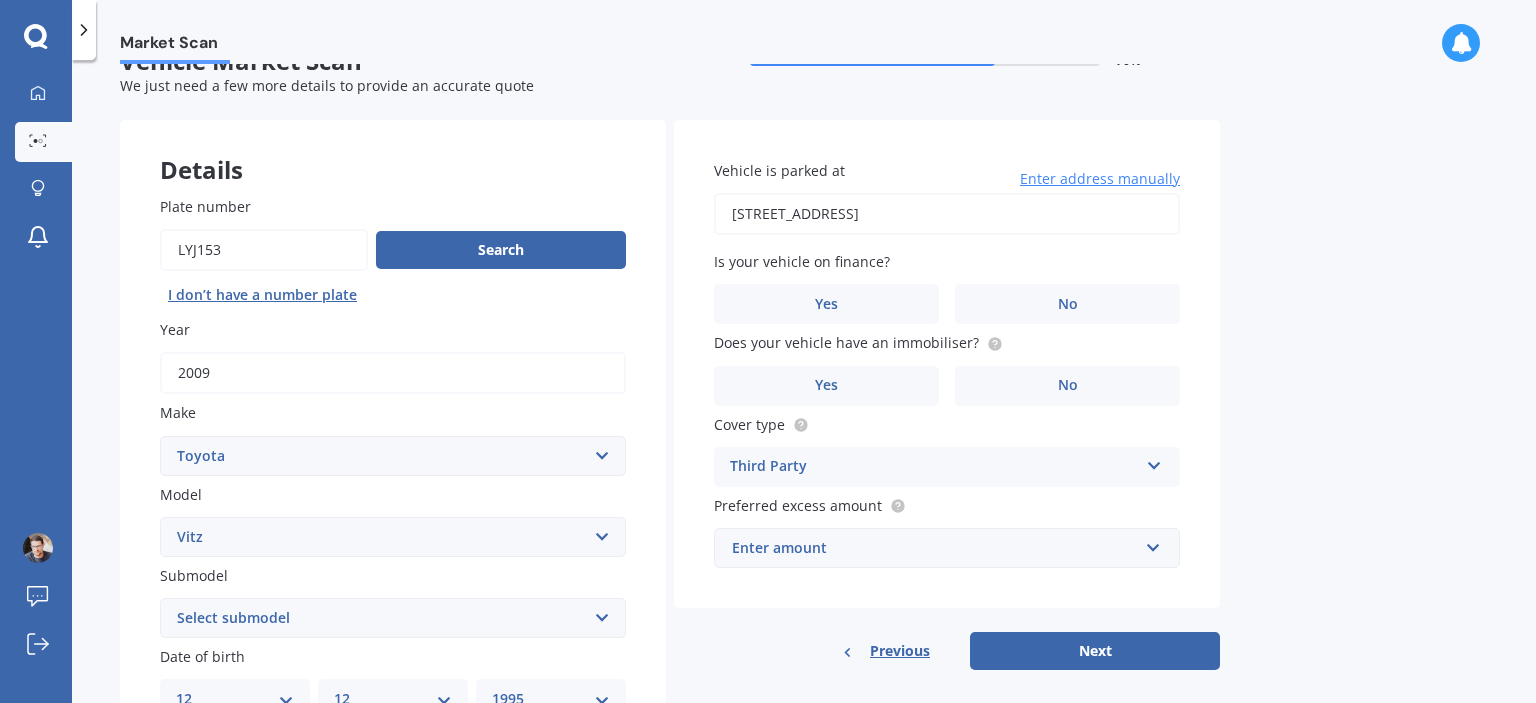 click on "Third Party" at bounding box center (934, 467) 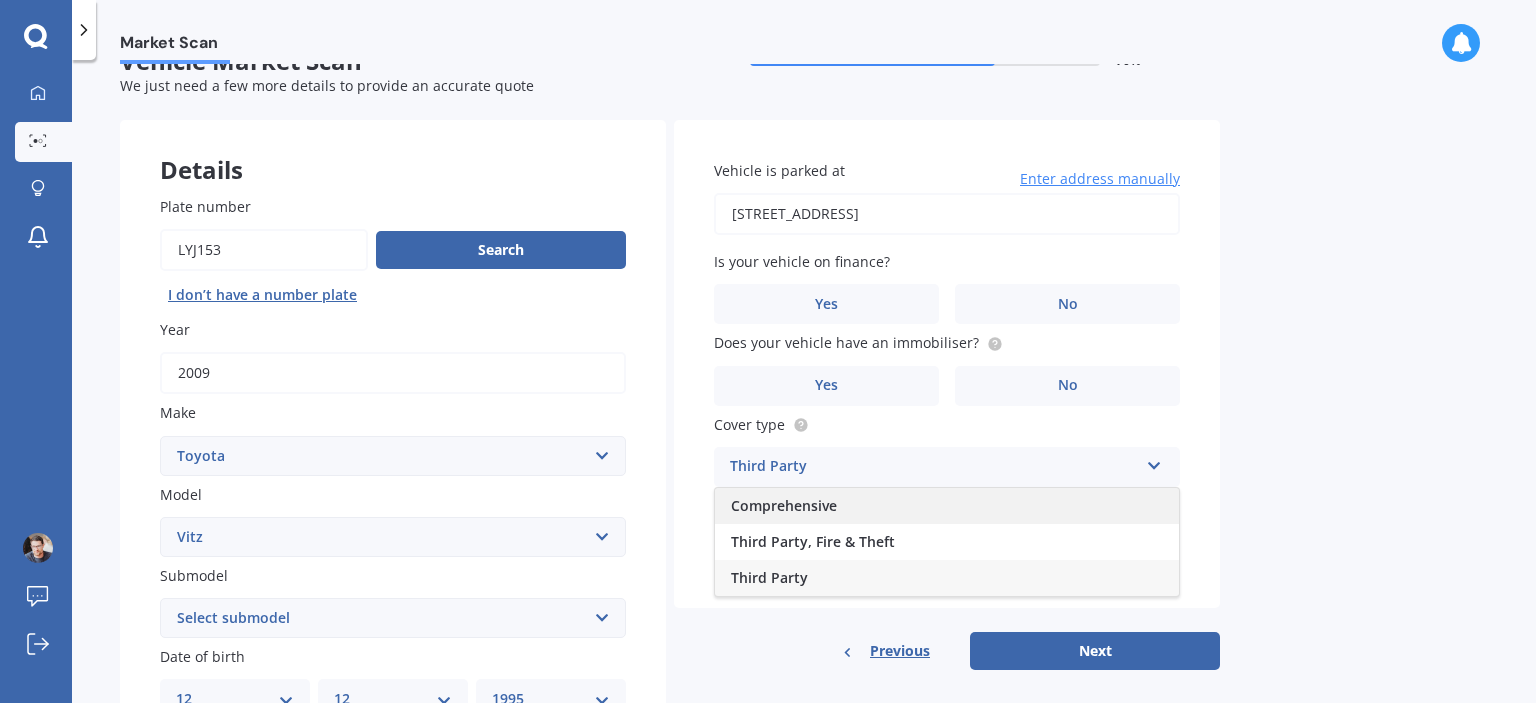 click on "Comprehensive" at bounding box center (947, 506) 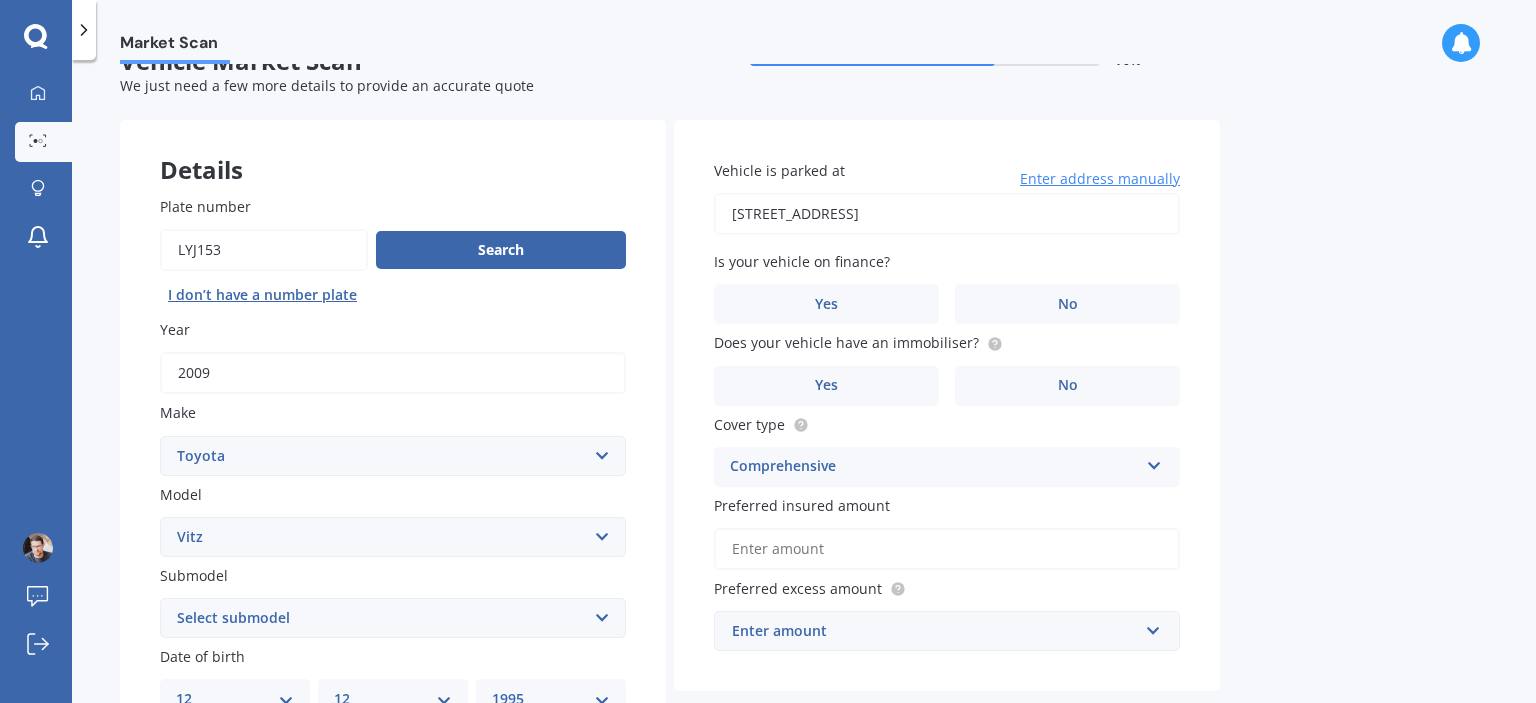 click on "Preferred insured amount" at bounding box center (947, 549) 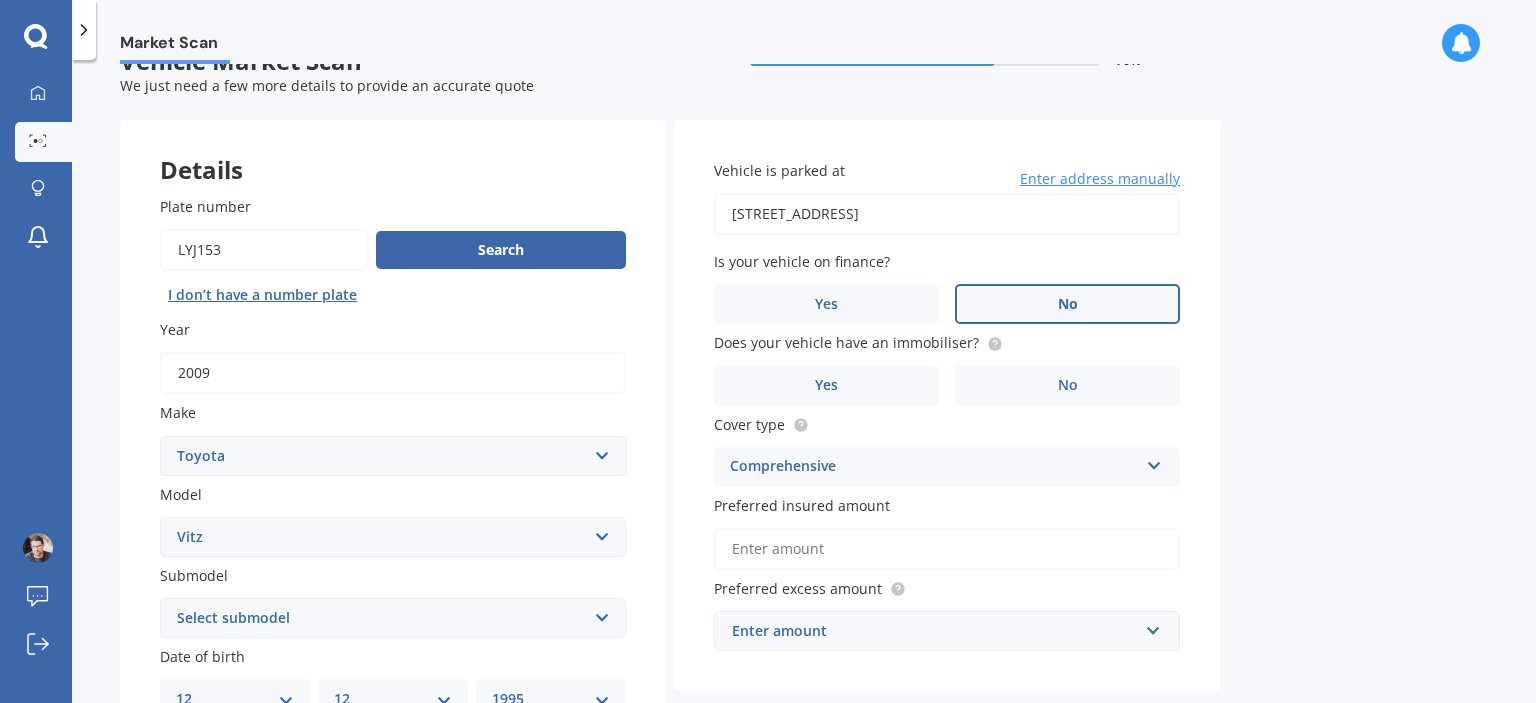 click on "No" at bounding box center [1067, 304] 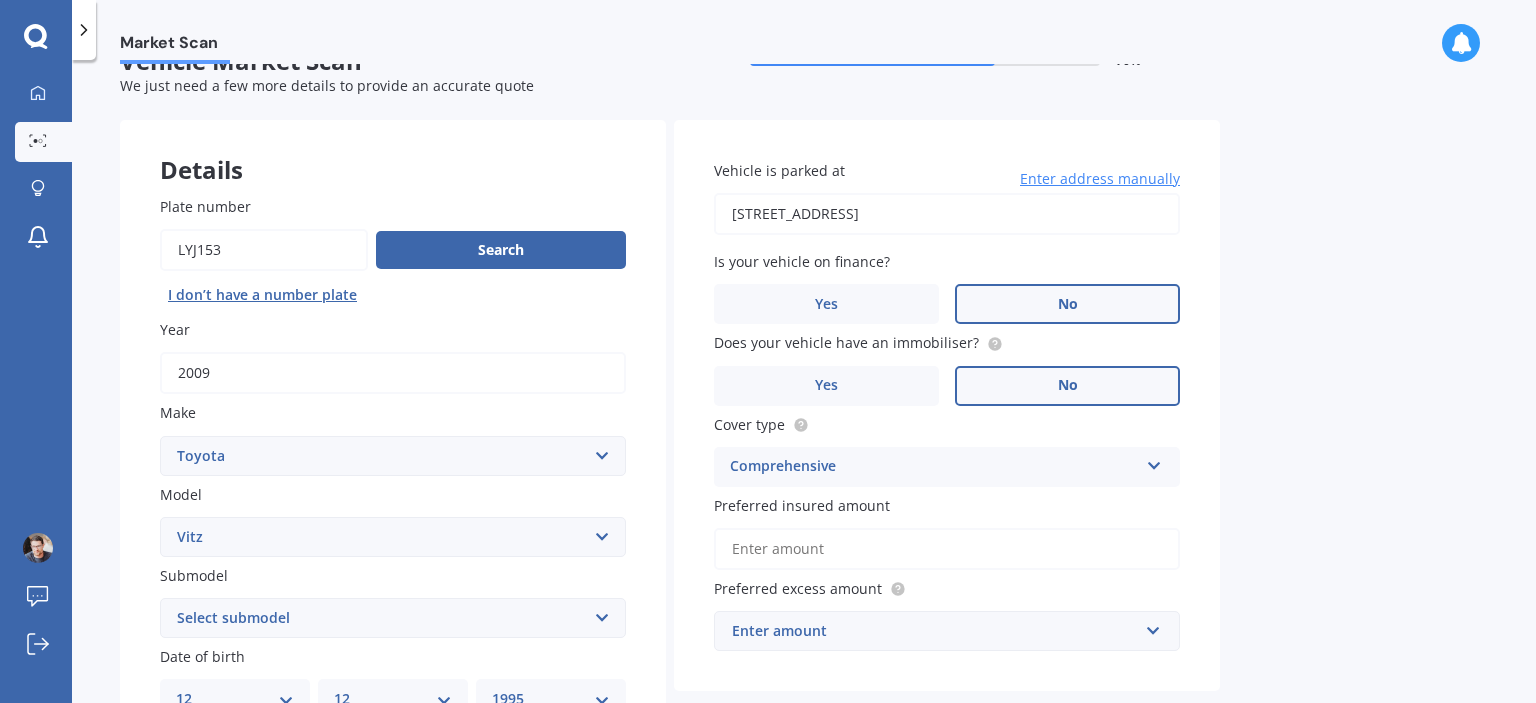 click on "No" at bounding box center [1068, 385] 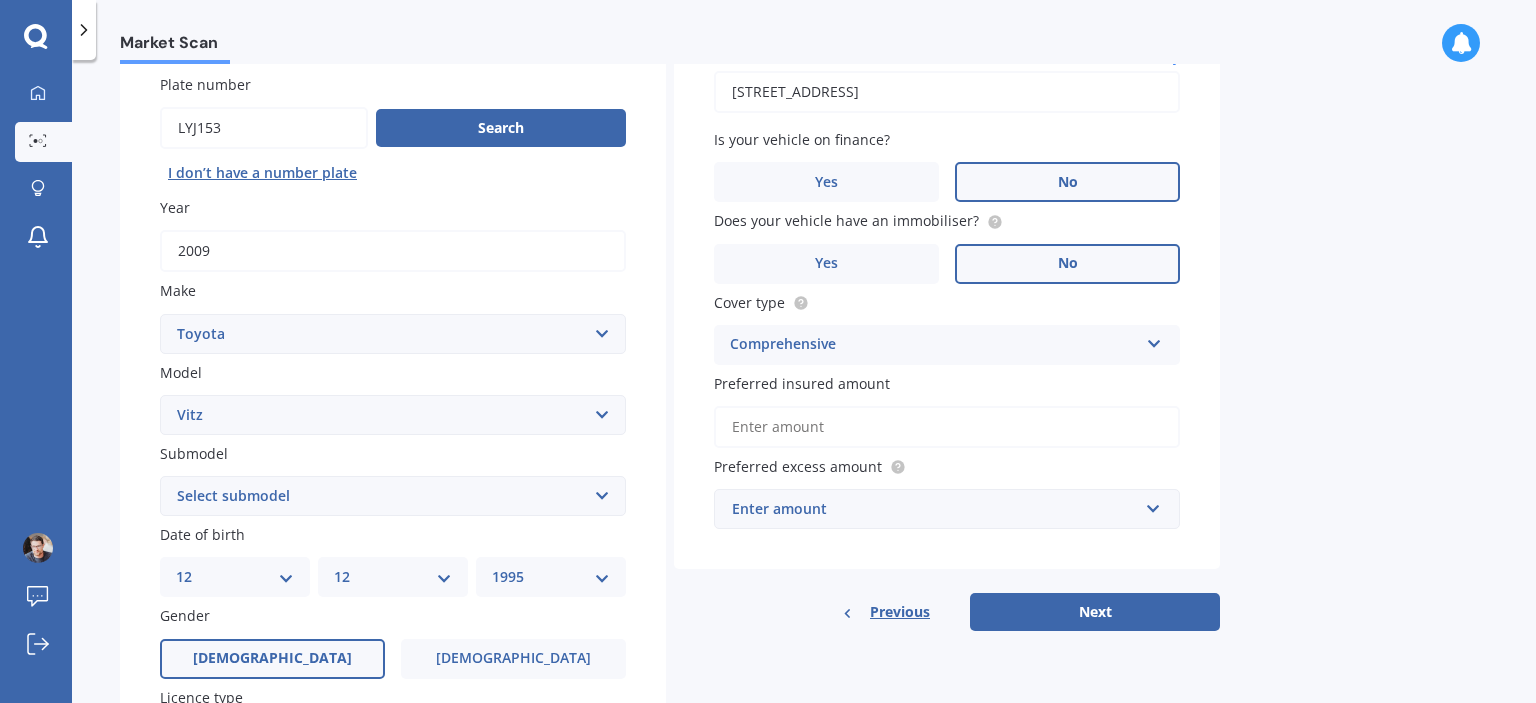 scroll, scrollTop: 177, scrollLeft: 0, axis: vertical 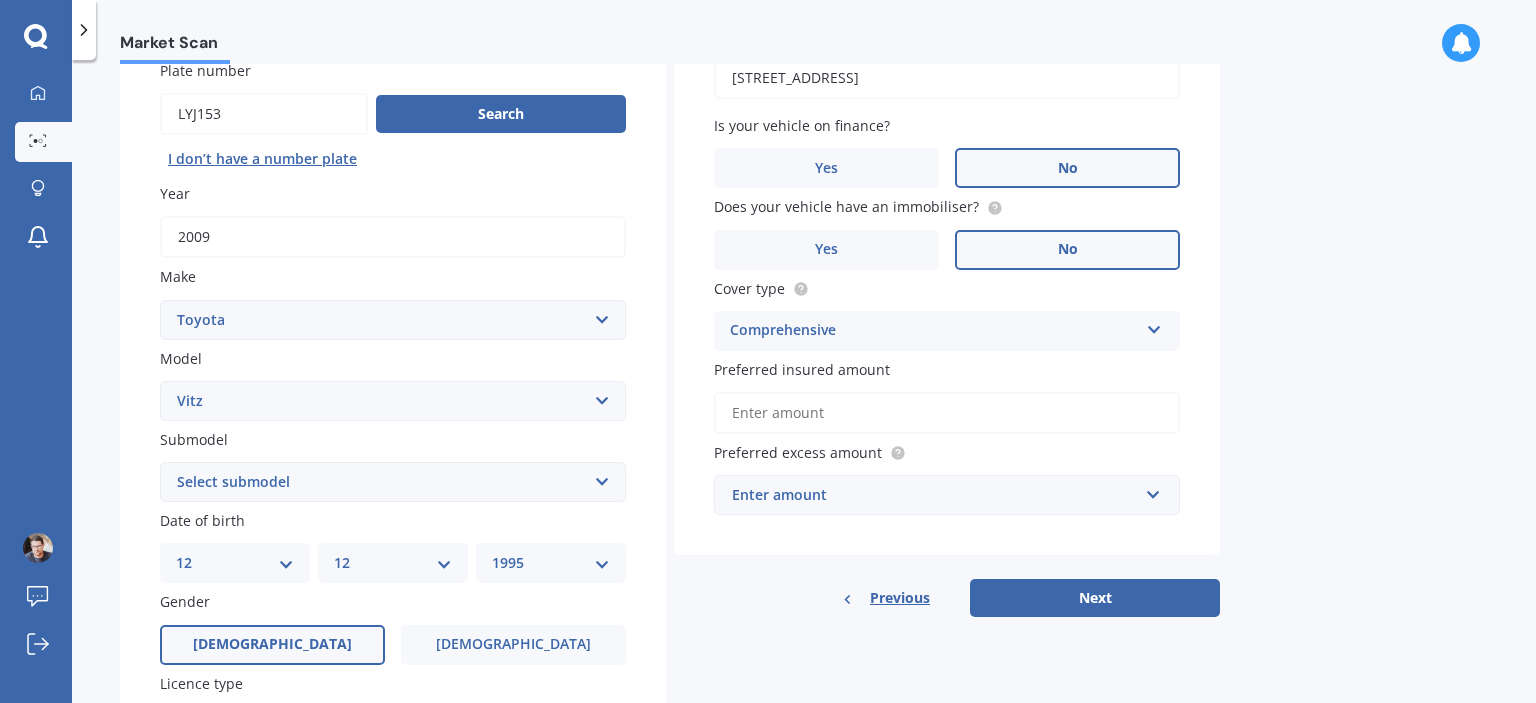 click on "Preferred insured amount" at bounding box center (947, 413) 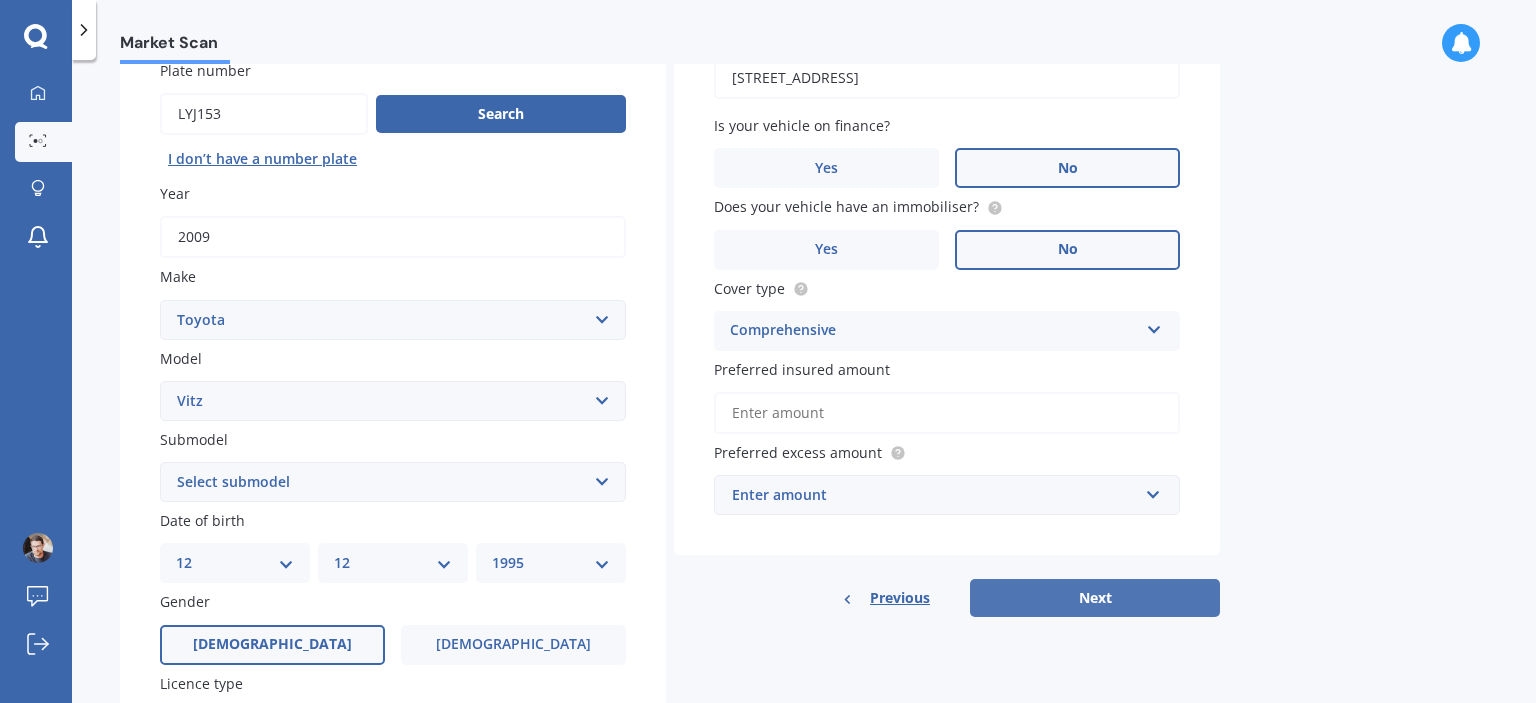click on "Next" at bounding box center [1095, 598] 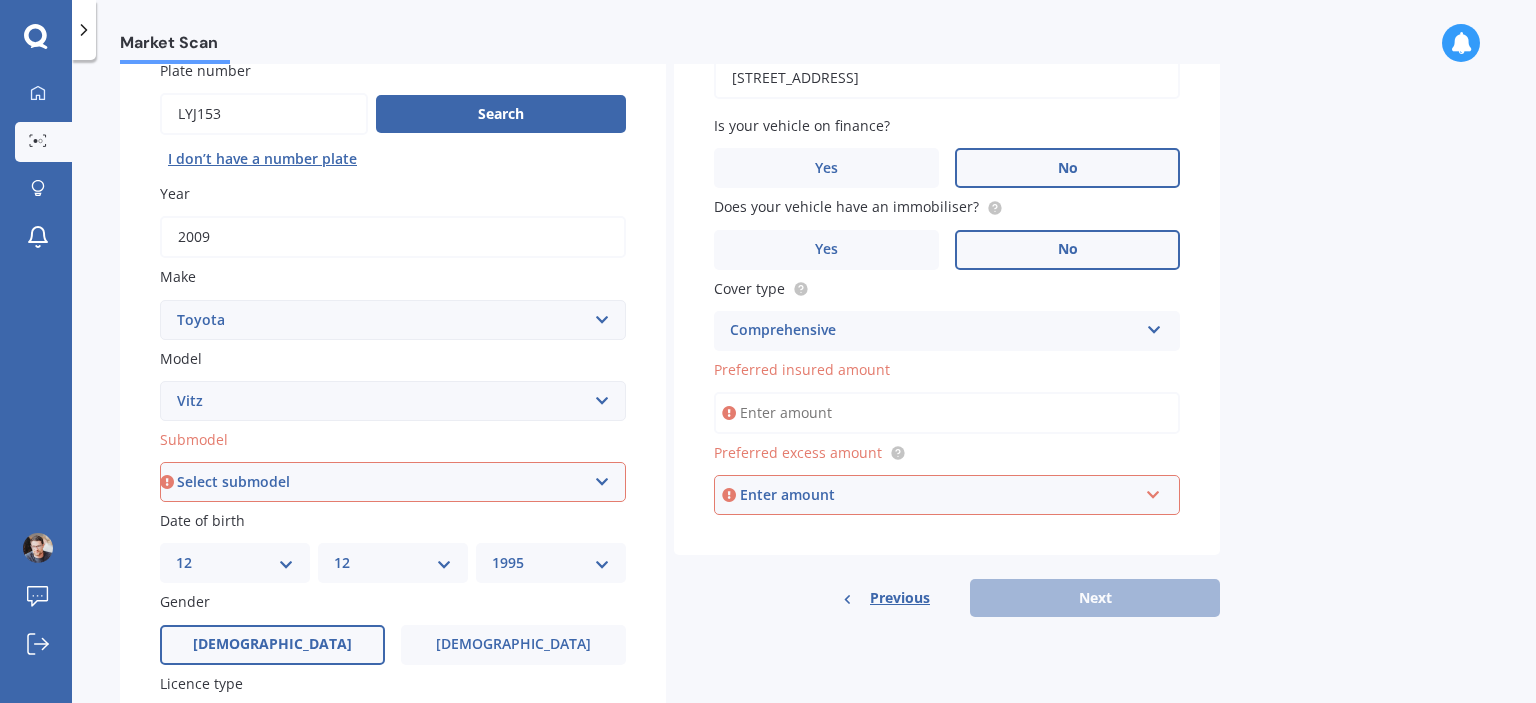 click at bounding box center (729, 413) 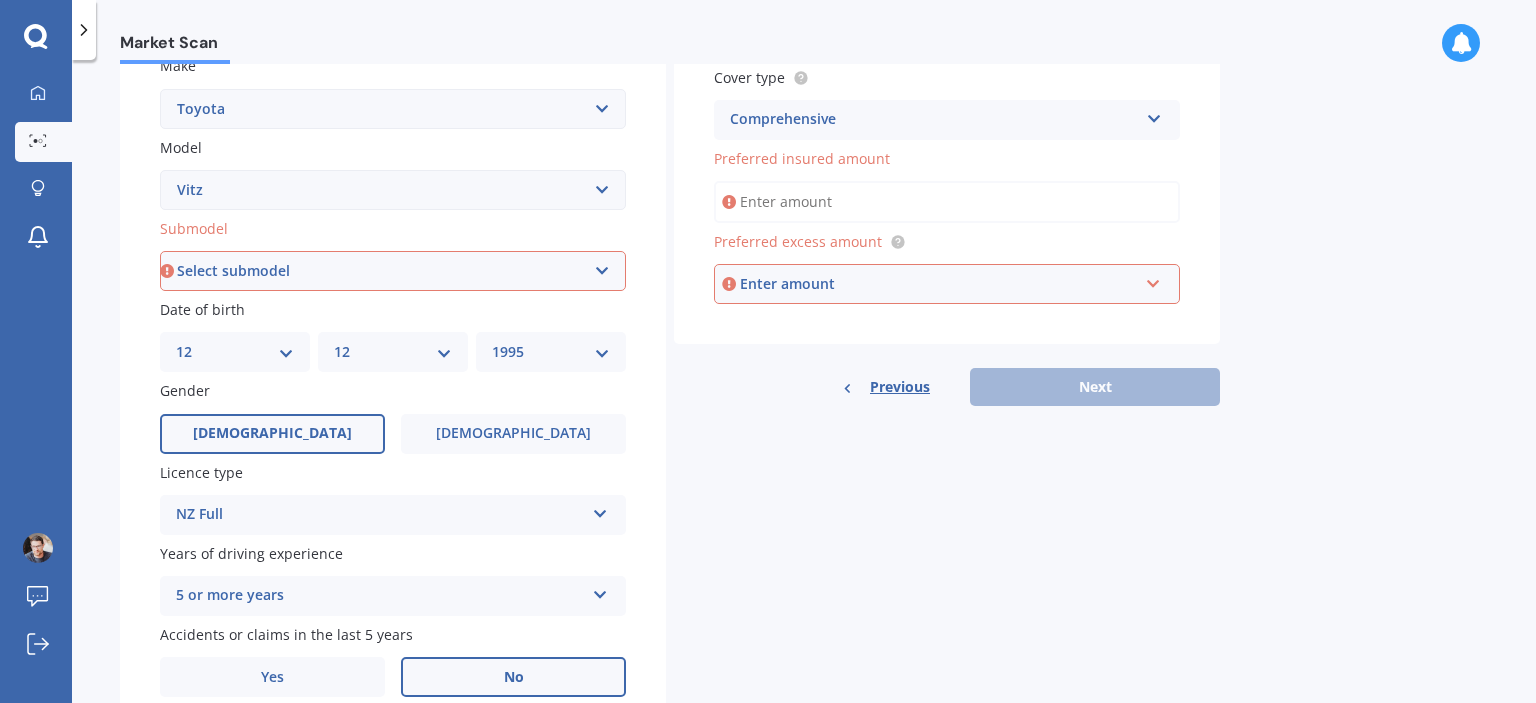 scroll, scrollTop: 478, scrollLeft: 0, axis: vertical 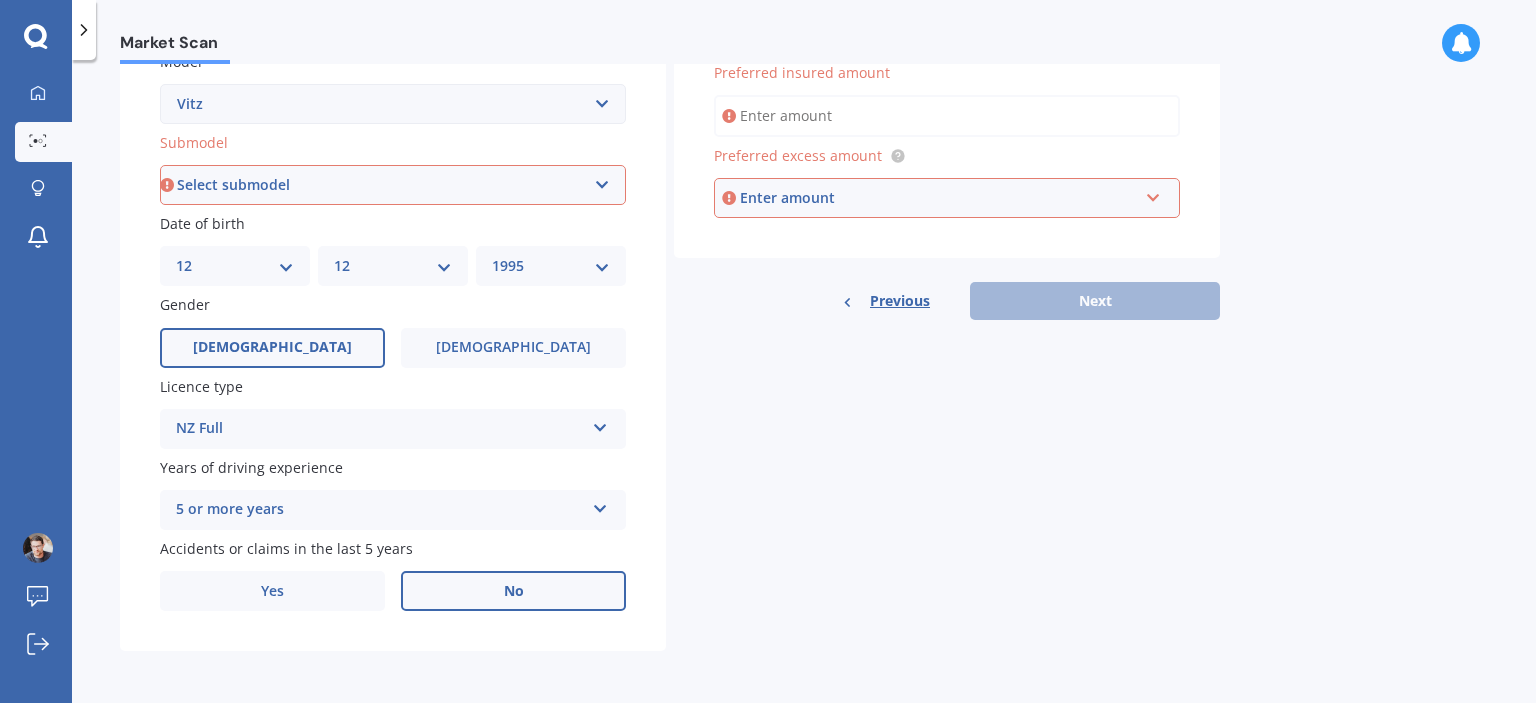 click on "Select submodel (All) Hybrid RS RS Turbo" at bounding box center [393, 185] 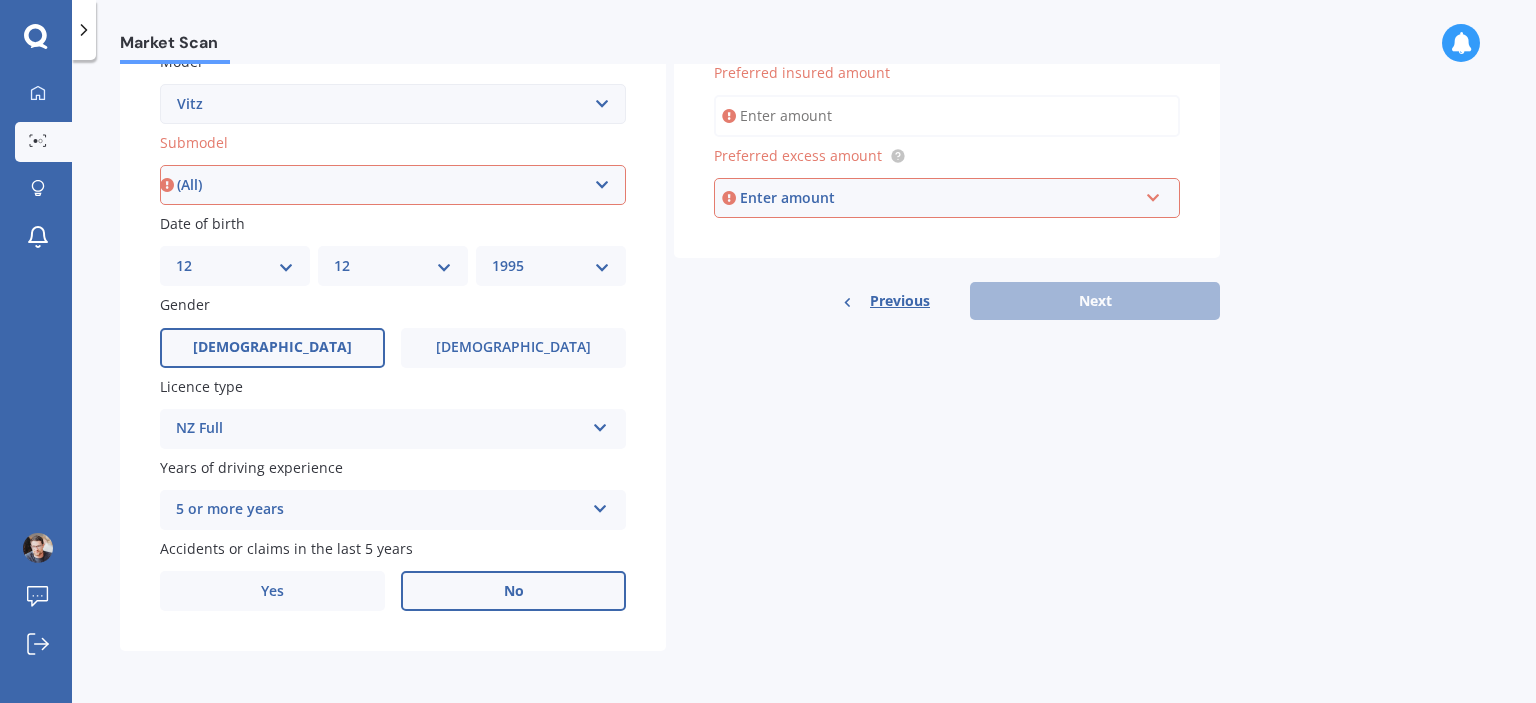 click on "(All)" at bounding box center [0, 0] 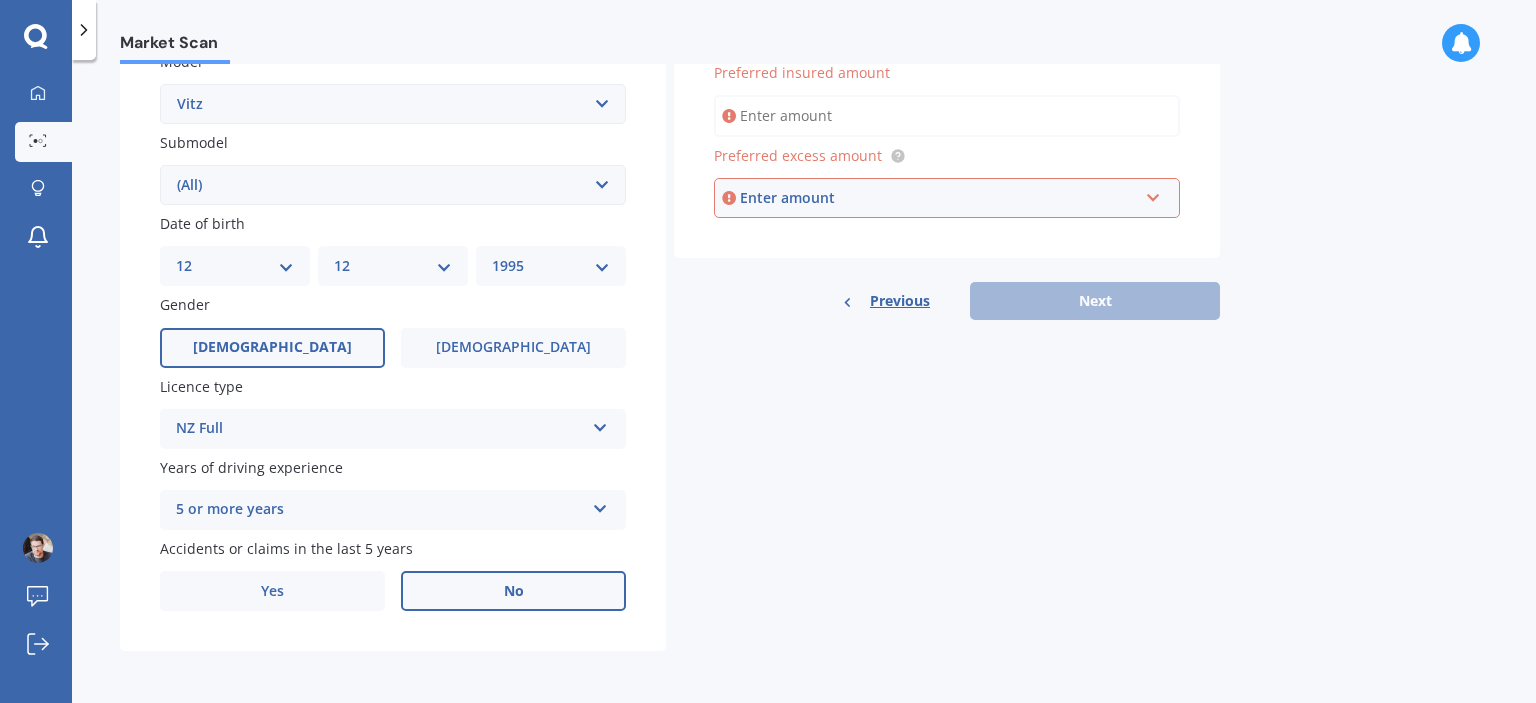 scroll, scrollTop: 474, scrollLeft: 0, axis: vertical 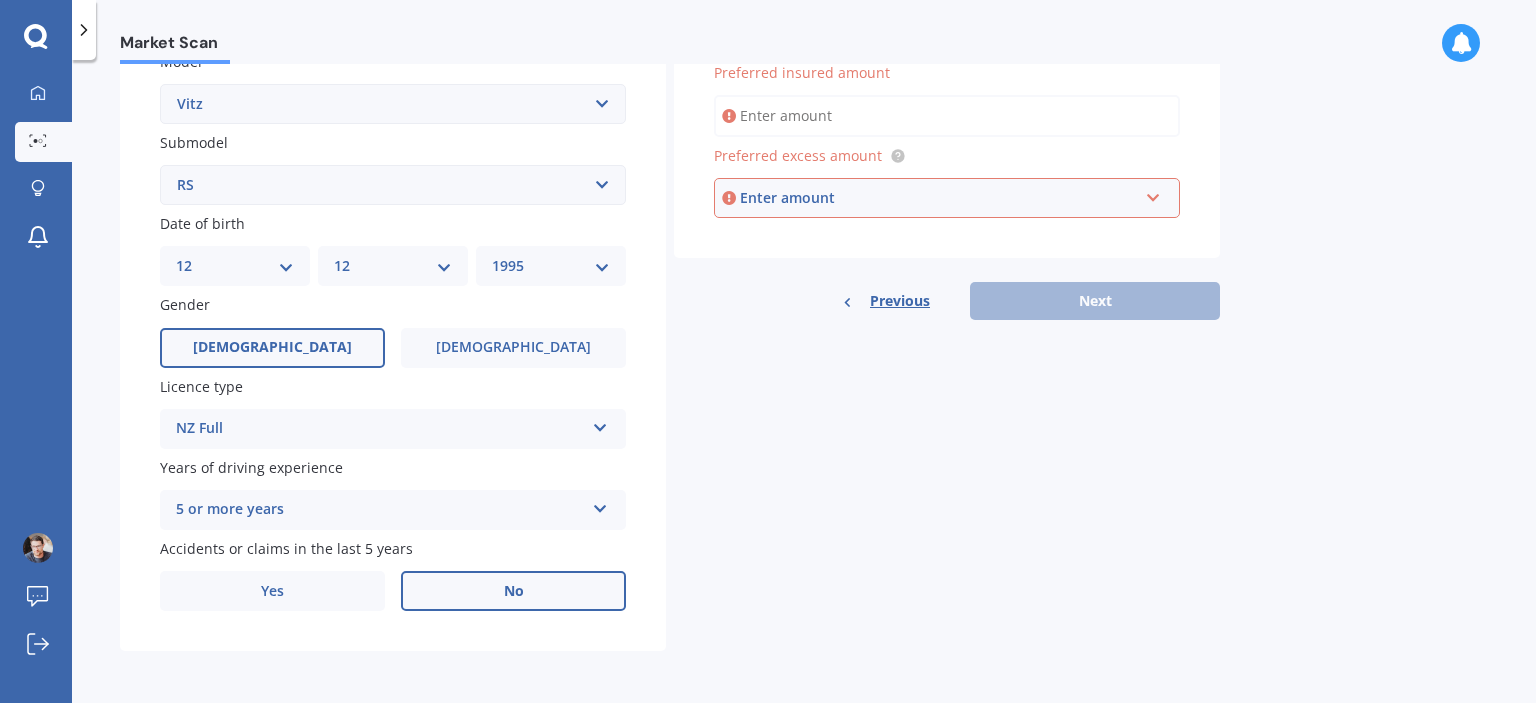 click on "RS" at bounding box center (0, 0) 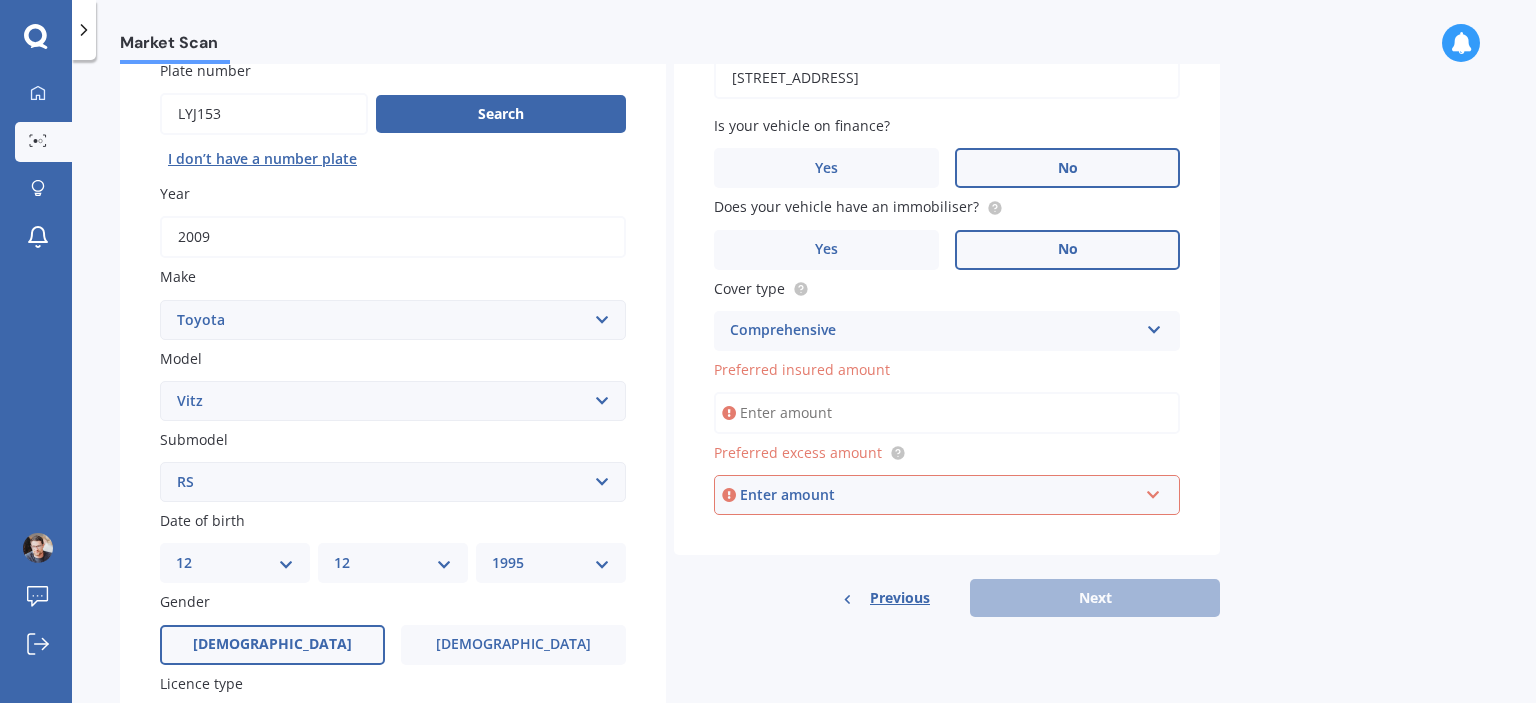 scroll, scrollTop: 152, scrollLeft: 0, axis: vertical 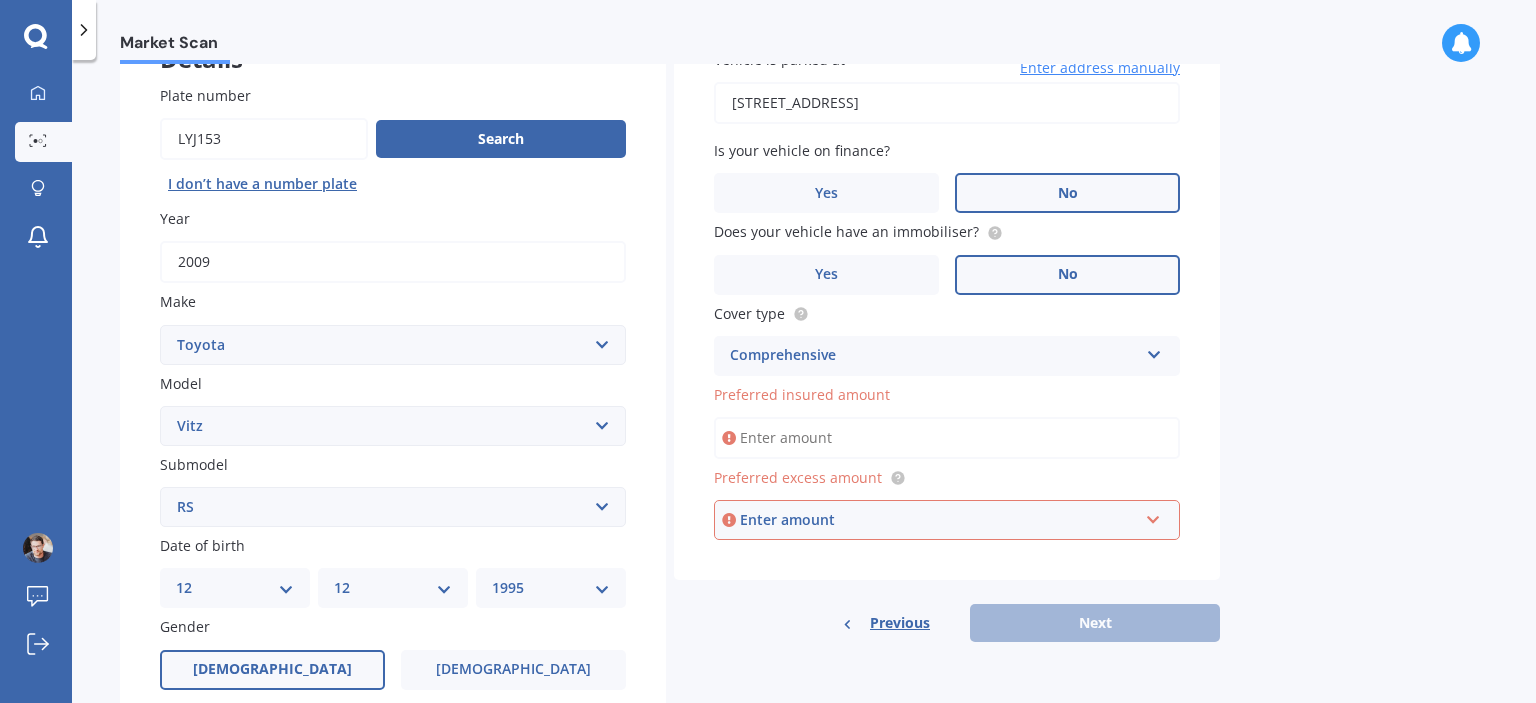 click on "Preferred insured amount" at bounding box center [947, 438] 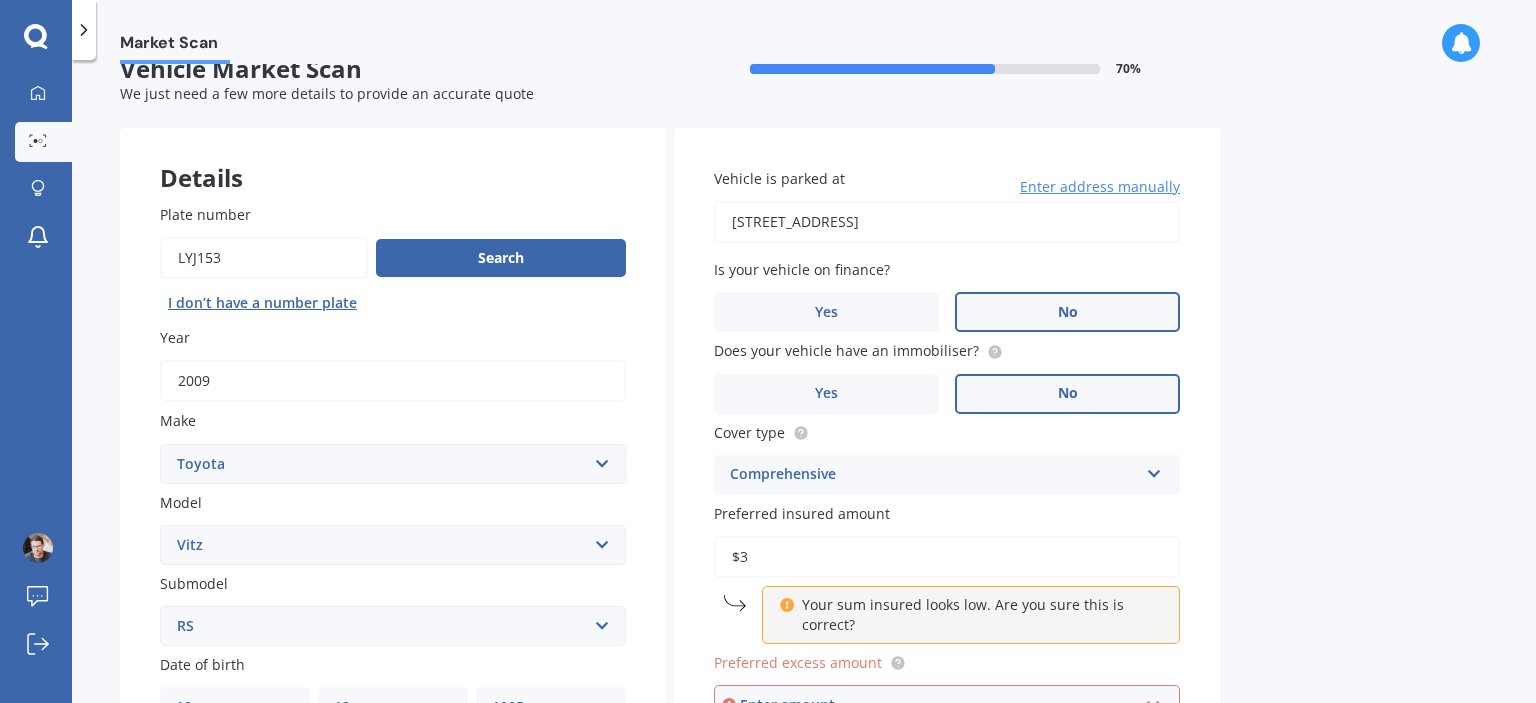 scroll, scrollTop: 50, scrollLeft: 0, axis: vertical 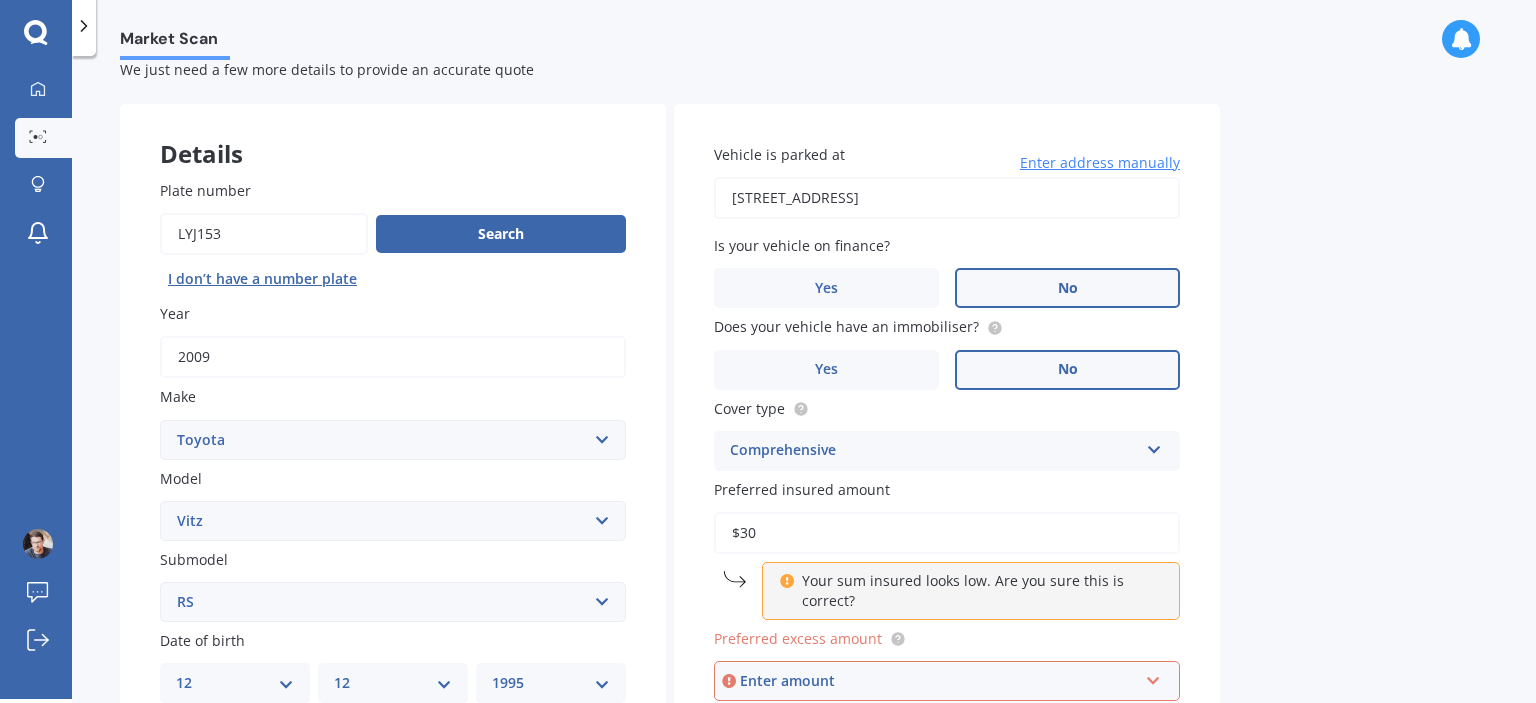 type on "$3" 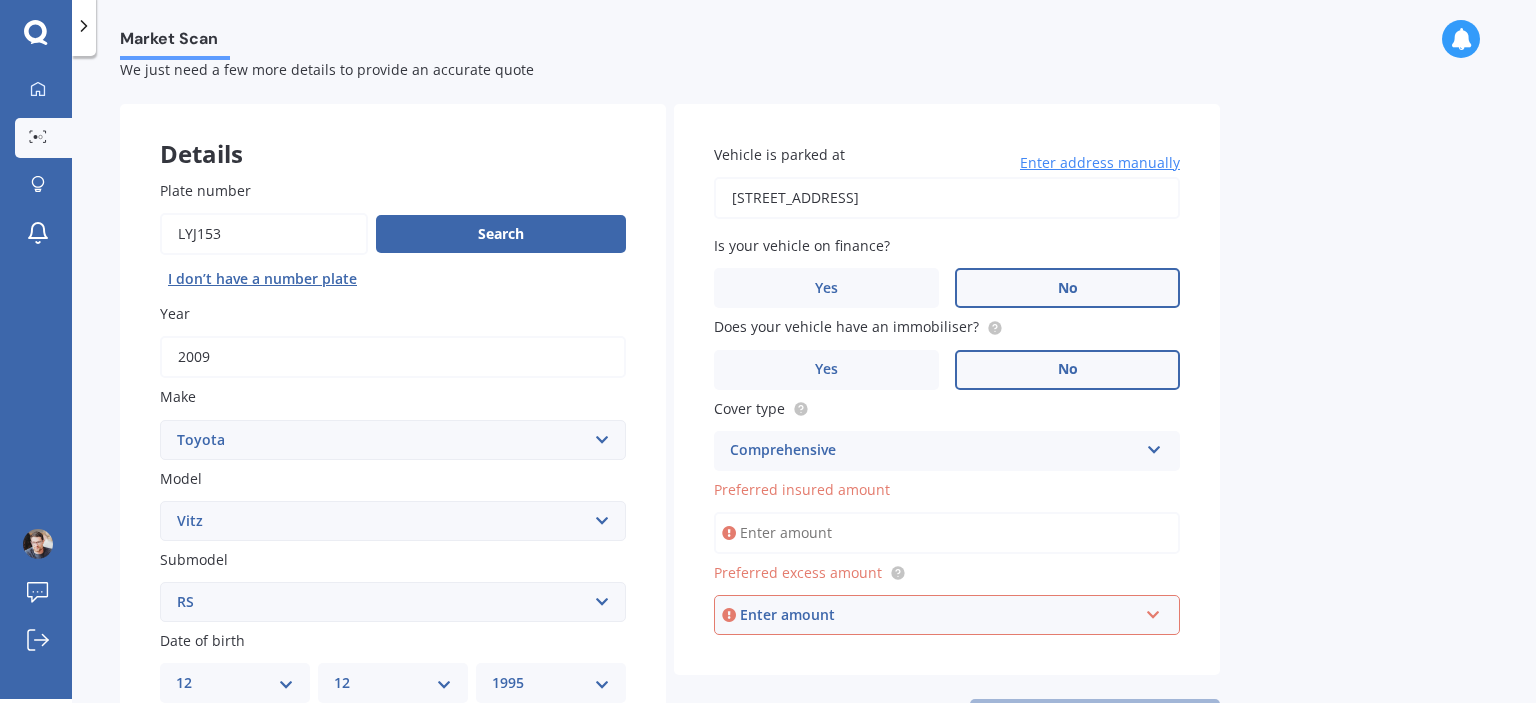 click on "Preferred insured amount" at bounding box center [947, 533] 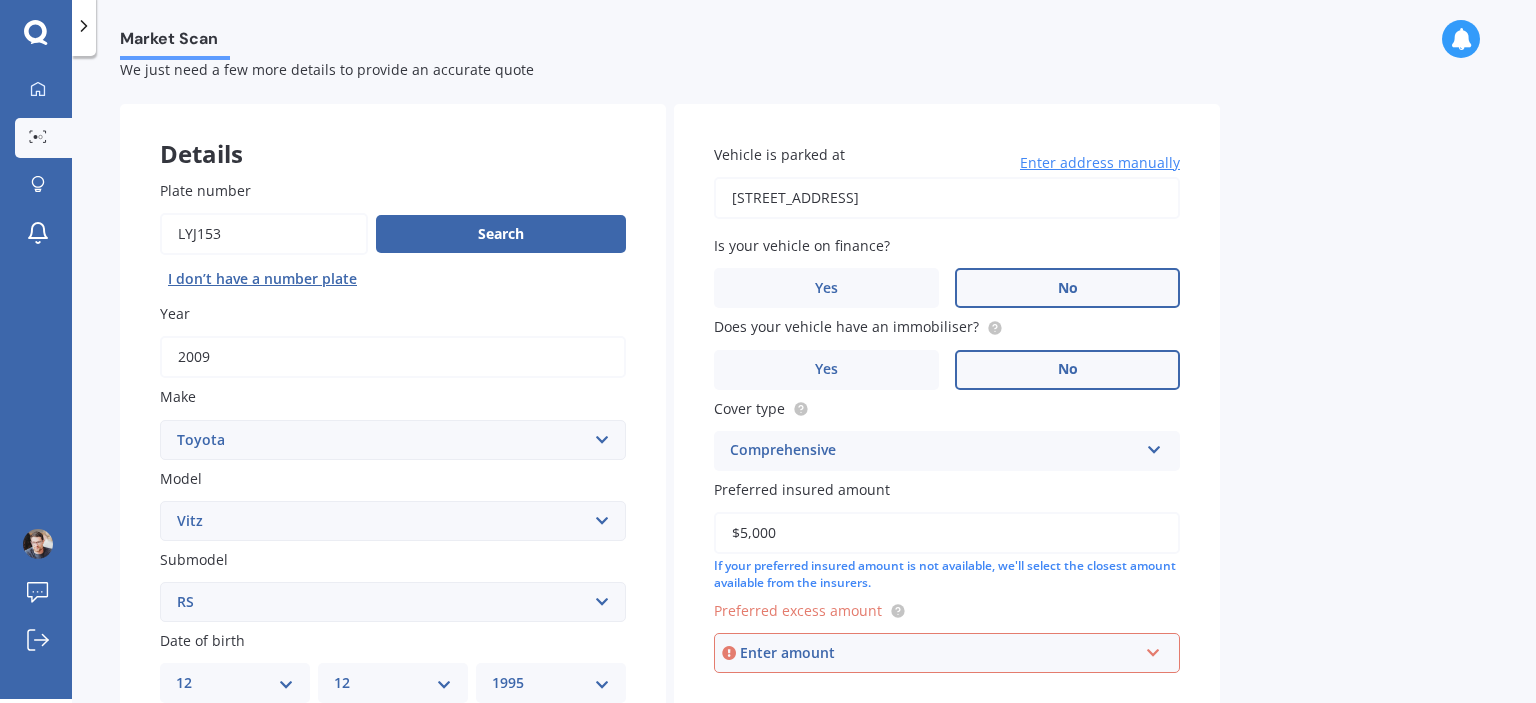 type on "$5,000" 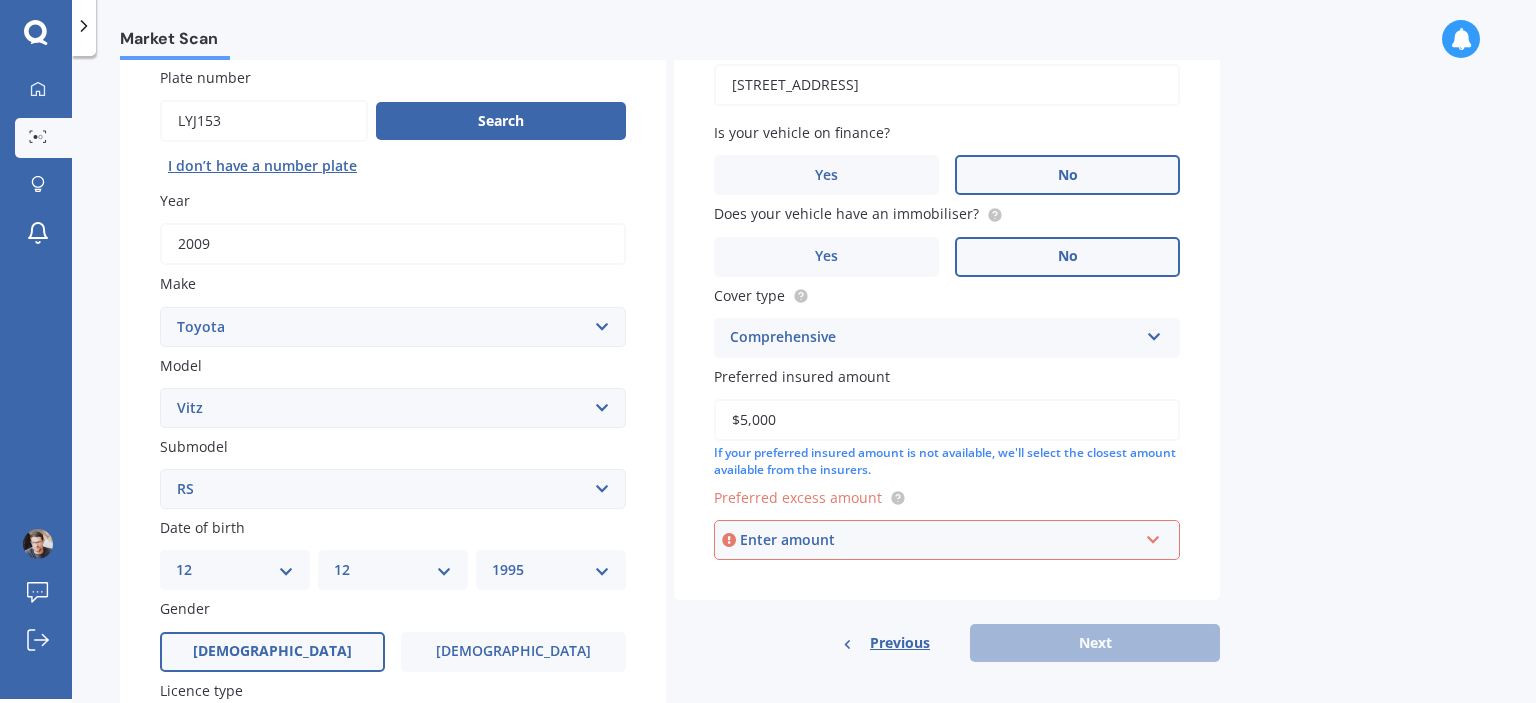 scroll, scrollTop: 166, scrollLeft: 0, axis: vertical 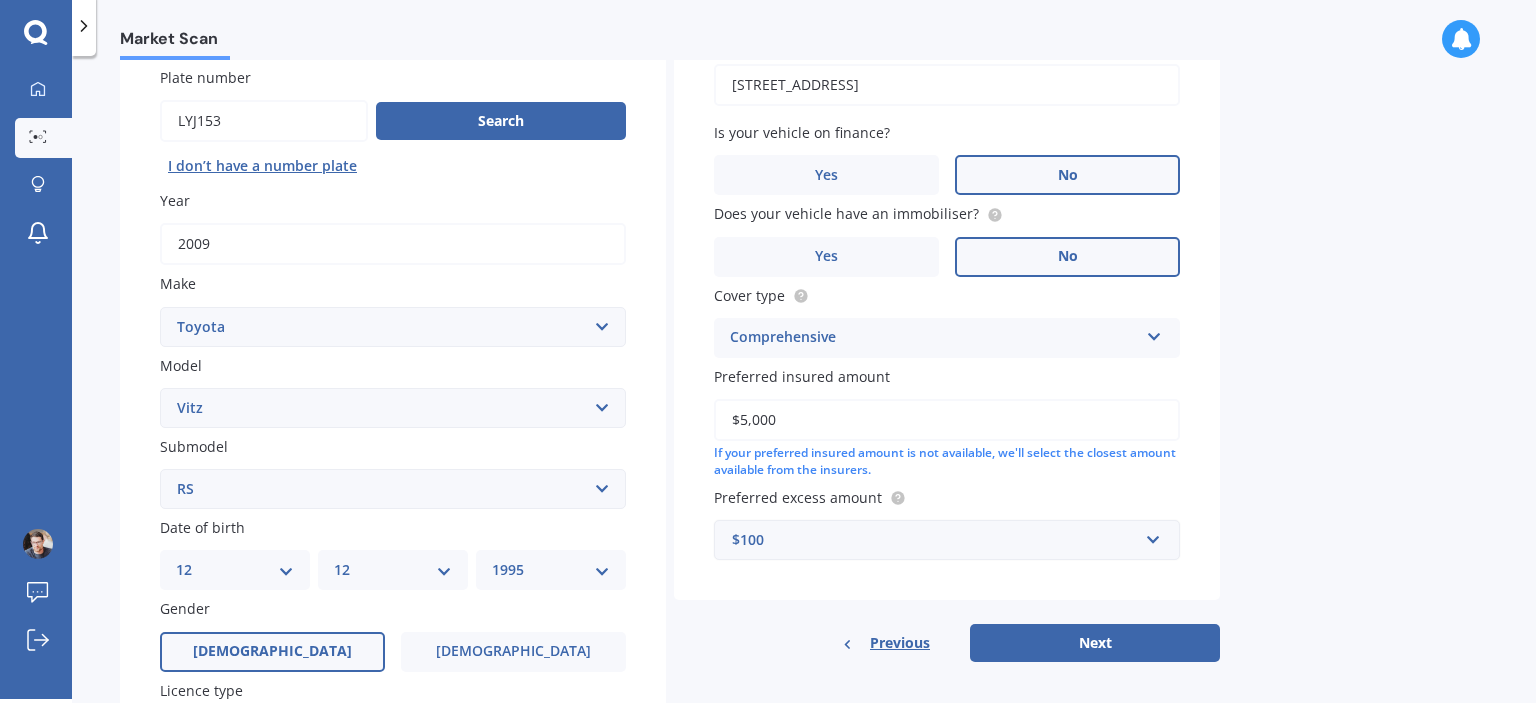 click on "Vehicle is parked at [STREET_ADDRESS] Enter address manually Is your vehicle on finance? Yes No Does your vehicle have an immobiliser? Yes No Cover type Comprehensive Comprehensive Third Party, Fire & Theft Third Party Preferred insured amount $5,000 If your preferred insured amount is not available, we'll select the closest amount available from the insurers. Preferred excess amount $100 $100 $400 $500 $750 $1,000 $1,500 $2,000 Previous Next" at bounding box center [947, 326] 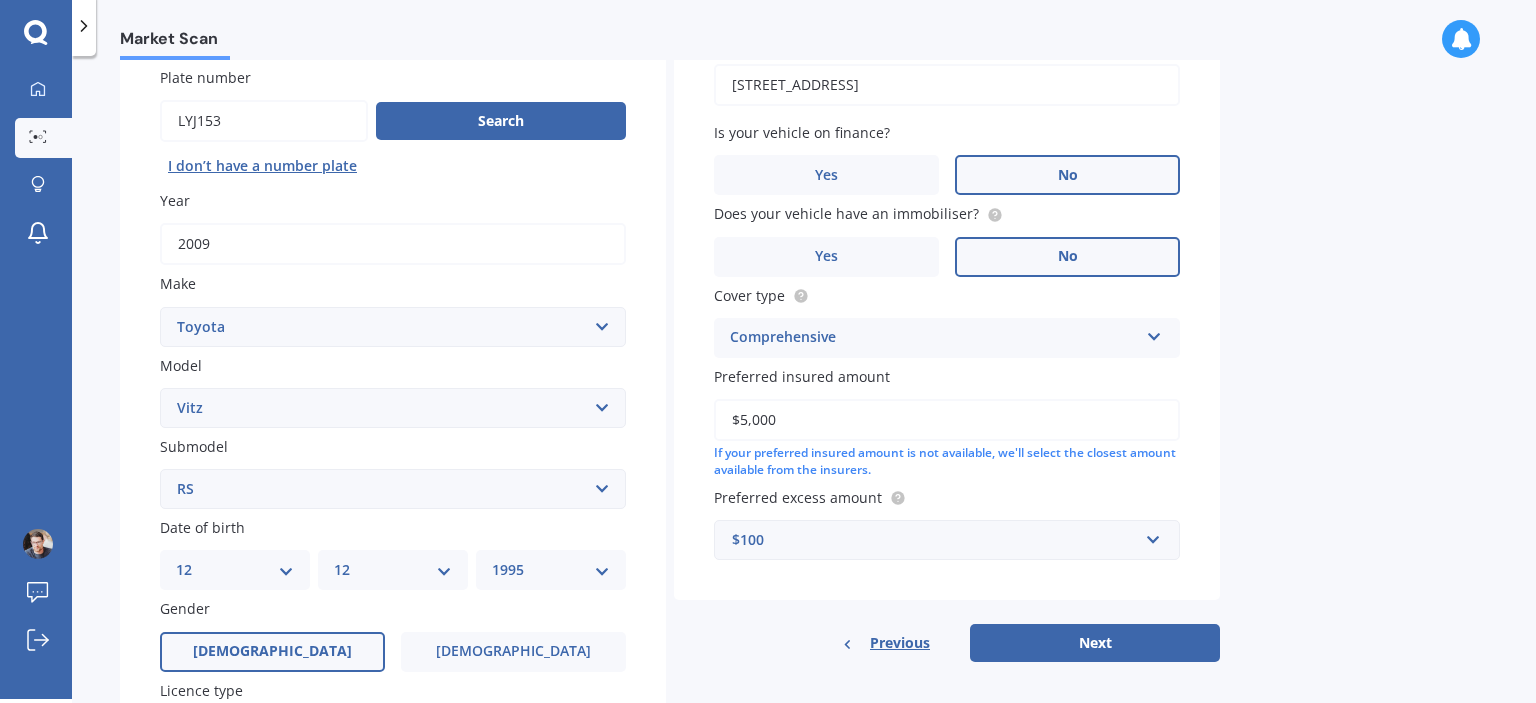 click on "Market Scan Vehicle Market Scan 70 % We just need a few more details to provide an accurate quote Details Plate number Search I don’t have a number plate Year [DATE] Make Select make AC ALFA ROMEO ASTON [PERSON_NAME] AUDI AUSTIN BEDFORD Bentley BMW BYD CADILLAC CAN-AM CHERY CHEVROLET CHRYSLER Citroen CRUISEAIR CUPRA DAEWOO DAIHATSU DAIMLER DAMON DIAHATSU DODGE EXOCET FACTORY FIVE FERRARI FIAT Fiord FLEETWOOD FORD FOTON FRASER GEELY GENESIS GEORGIE BOY GMC GREAT WALL GWM [PERSON_NAME] HINO [PERSON_NAME] HOLIDAY RAMBLER HONDA HUMMER HYUNDAI INFINITI ISUZU IVECO JAC JAECOO JAGUAR JEEP KGM KIA LADA LAMBORGHINI LANCIA LANDROVER LDV LEXUS LINCOLN LOTUS LUNAR M.G M.G. MAHINDRA MASERATI MAZDA MCLAREN MERCEDES AMG Mercedes Benz MERCEDES-AMG MERCURY MINI MITSUBISHI [PERSON_NAME] NEWMAR NISSAN OMODA OPEL OXFORD PEUGEOT Plymouth Polestar PONTIAC PORSCHE PROTON RAM Range Rover Rayne RENAULT ROLLS ROYCE ROVER SAAB SATURN SEAT SHELBY SKODA SMART SSANGYONG SUBARU SUZUKI TATA TESLA TIFFIN Toyota TRIUMPH TVR Vauxhall VOLKSWAGEN VOLVO ZX 86" at bounding box center (804, 381) 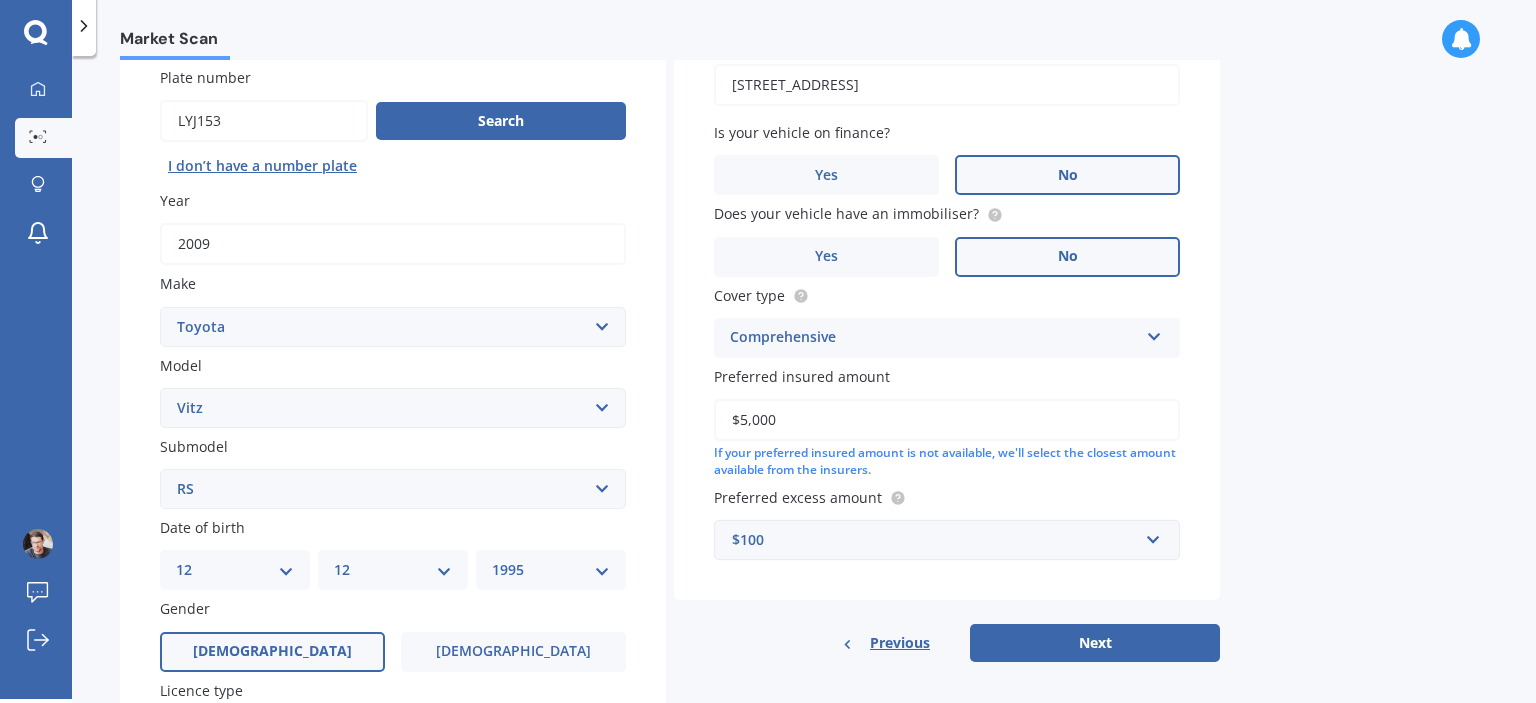 click on "$100" at bounding box center [935, 540] 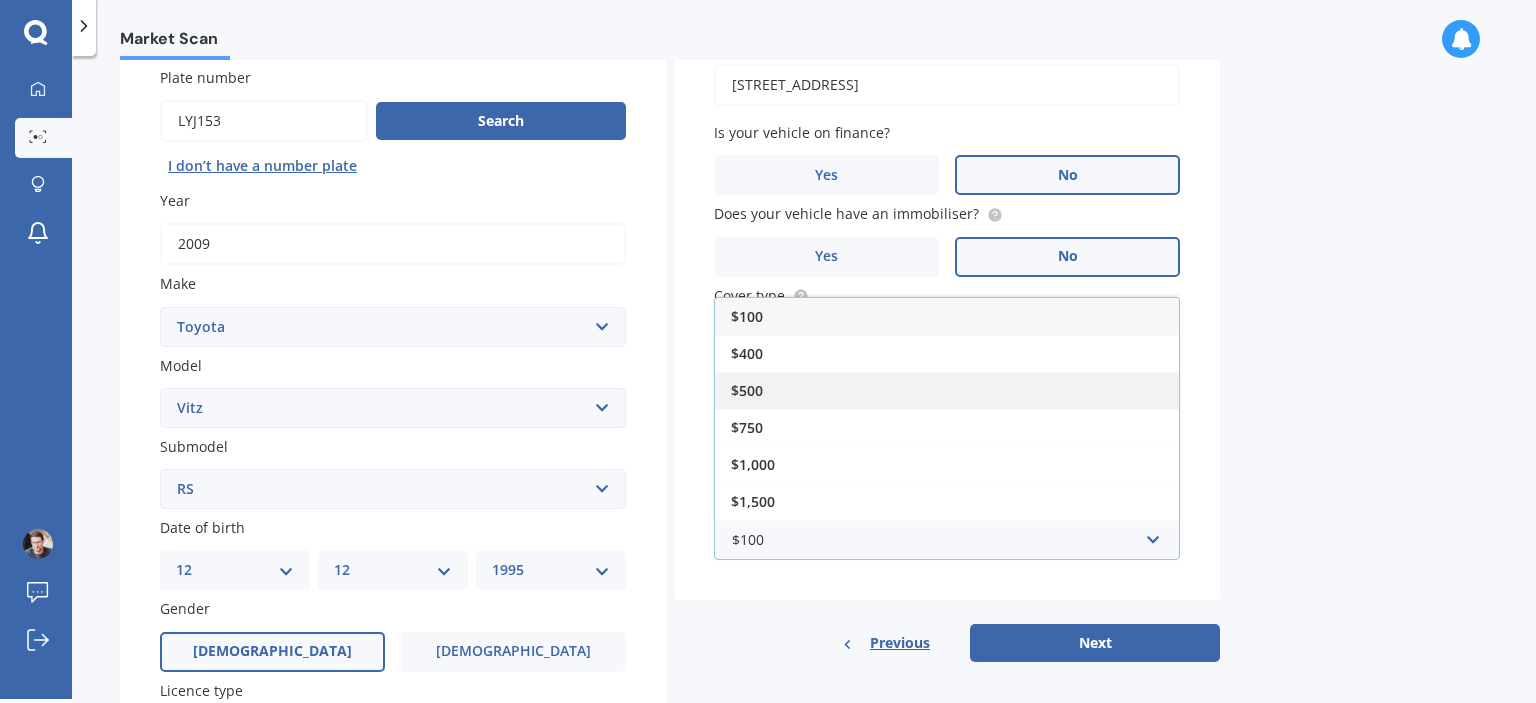 click on "$500" at bounding box center (947, 390) 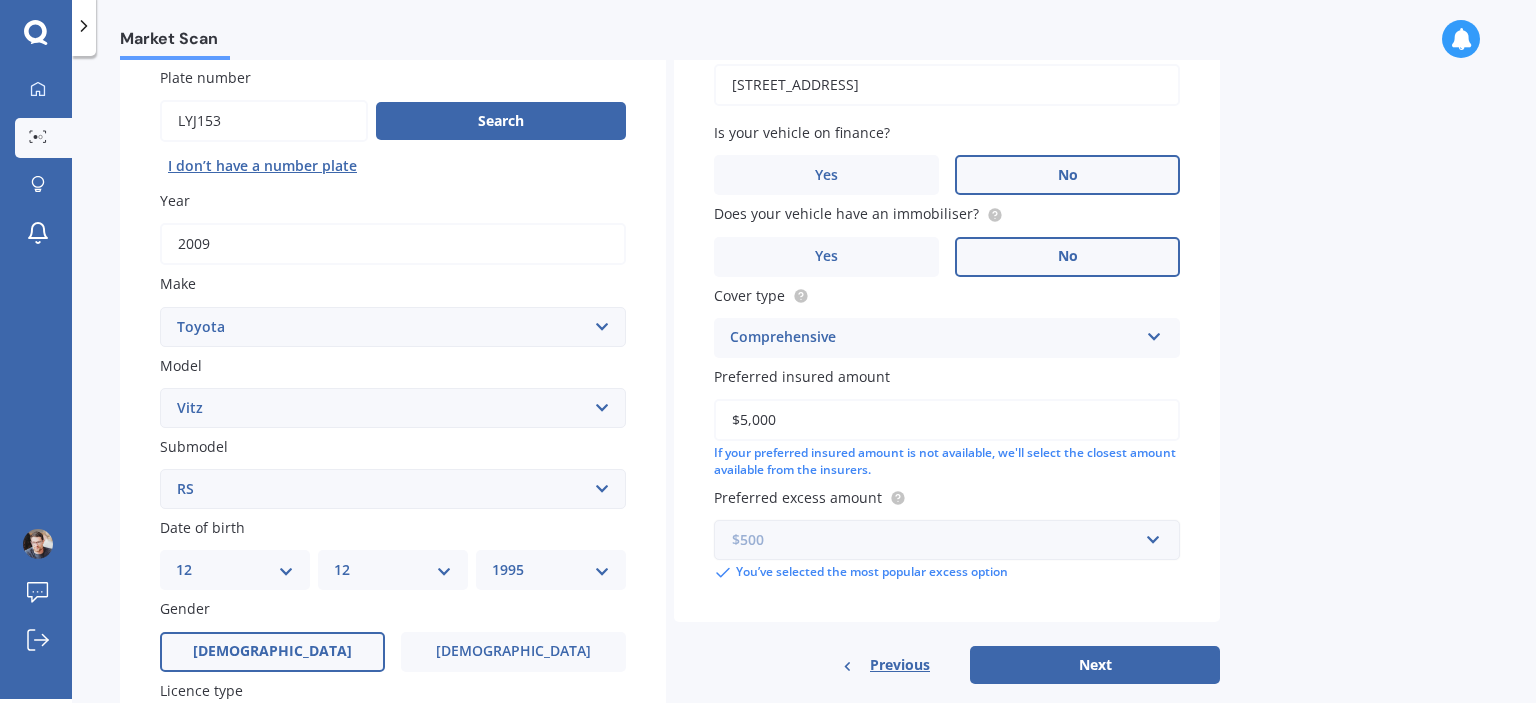 click at bounding box center [940, 540] 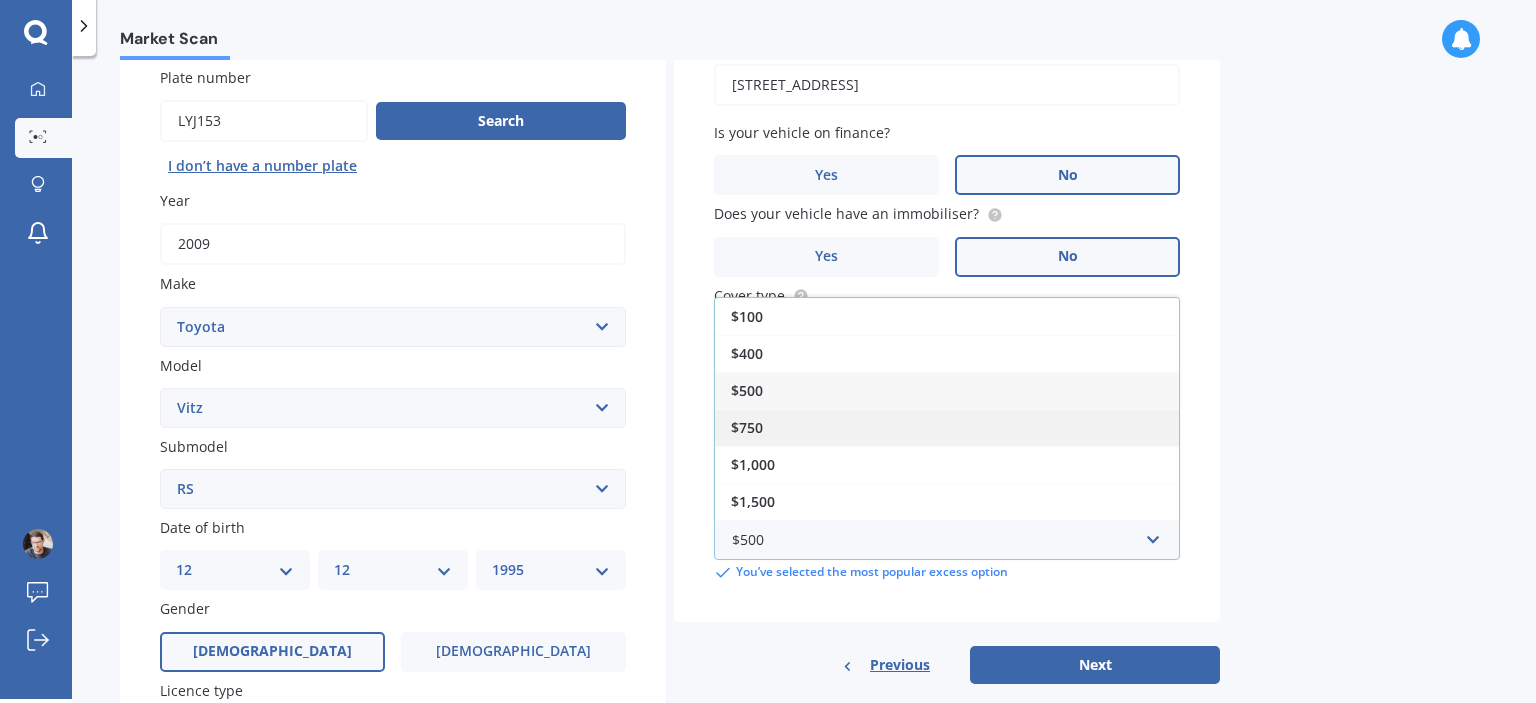 click on "$750" at bounding box center (947, 427) 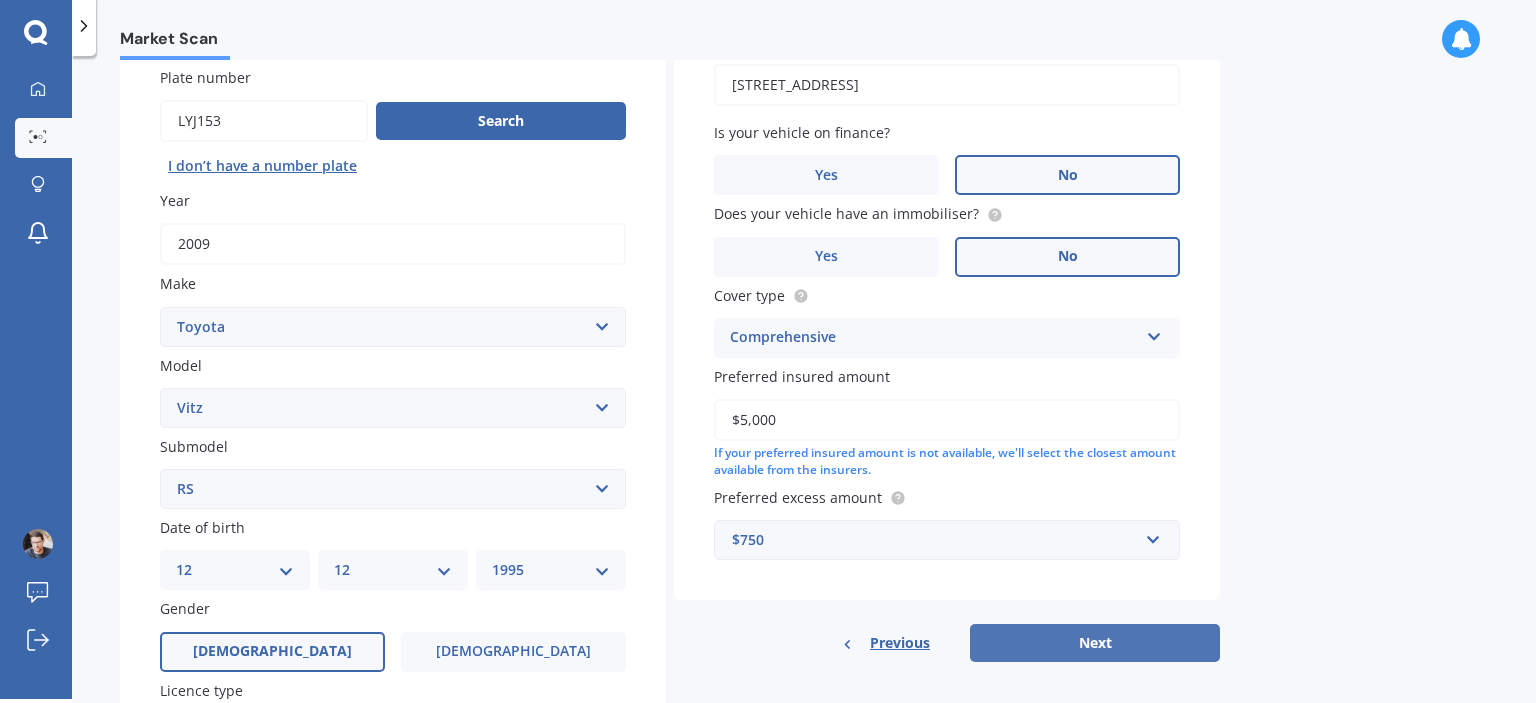 click on "Next" at bounding box center [1095, 643] 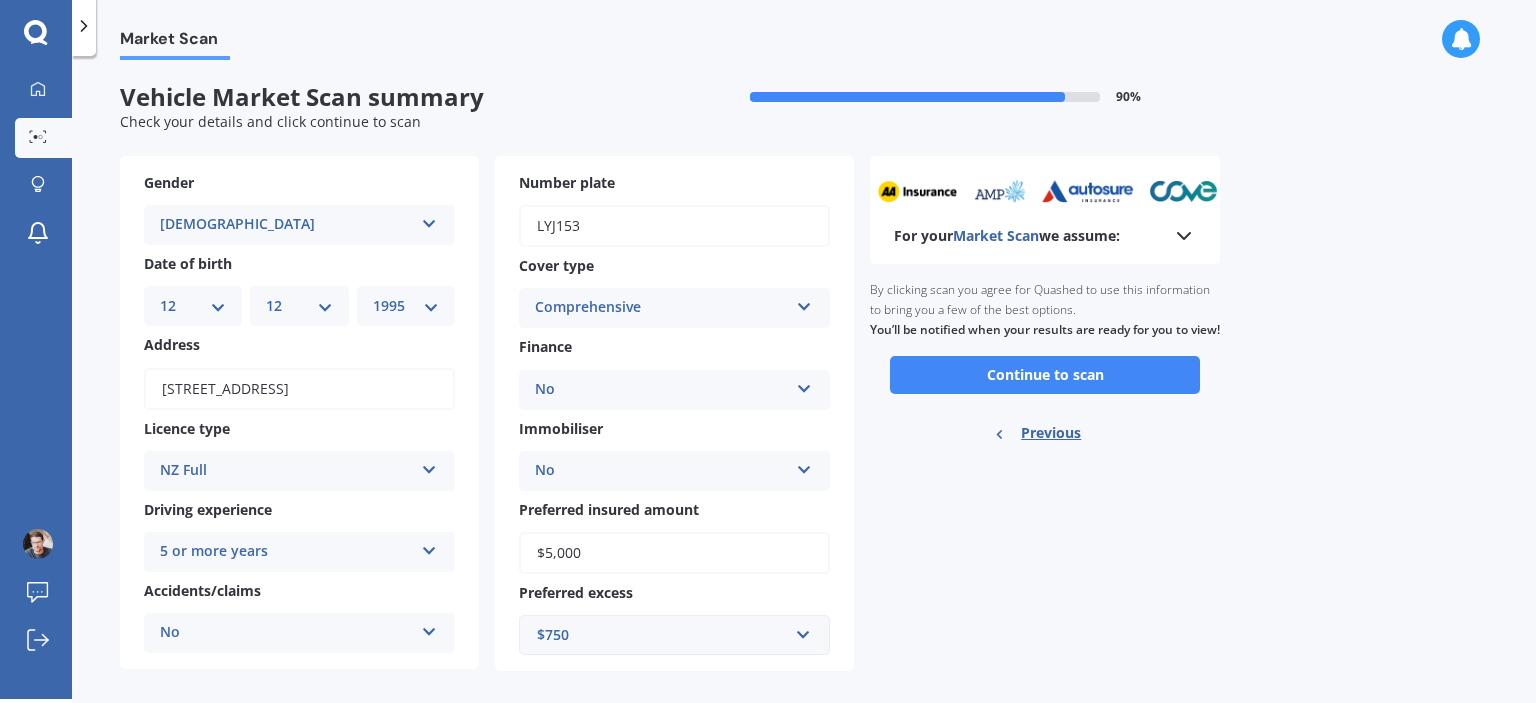 scroll, scrollTop: 0, scrollLeft: 0, axis: both 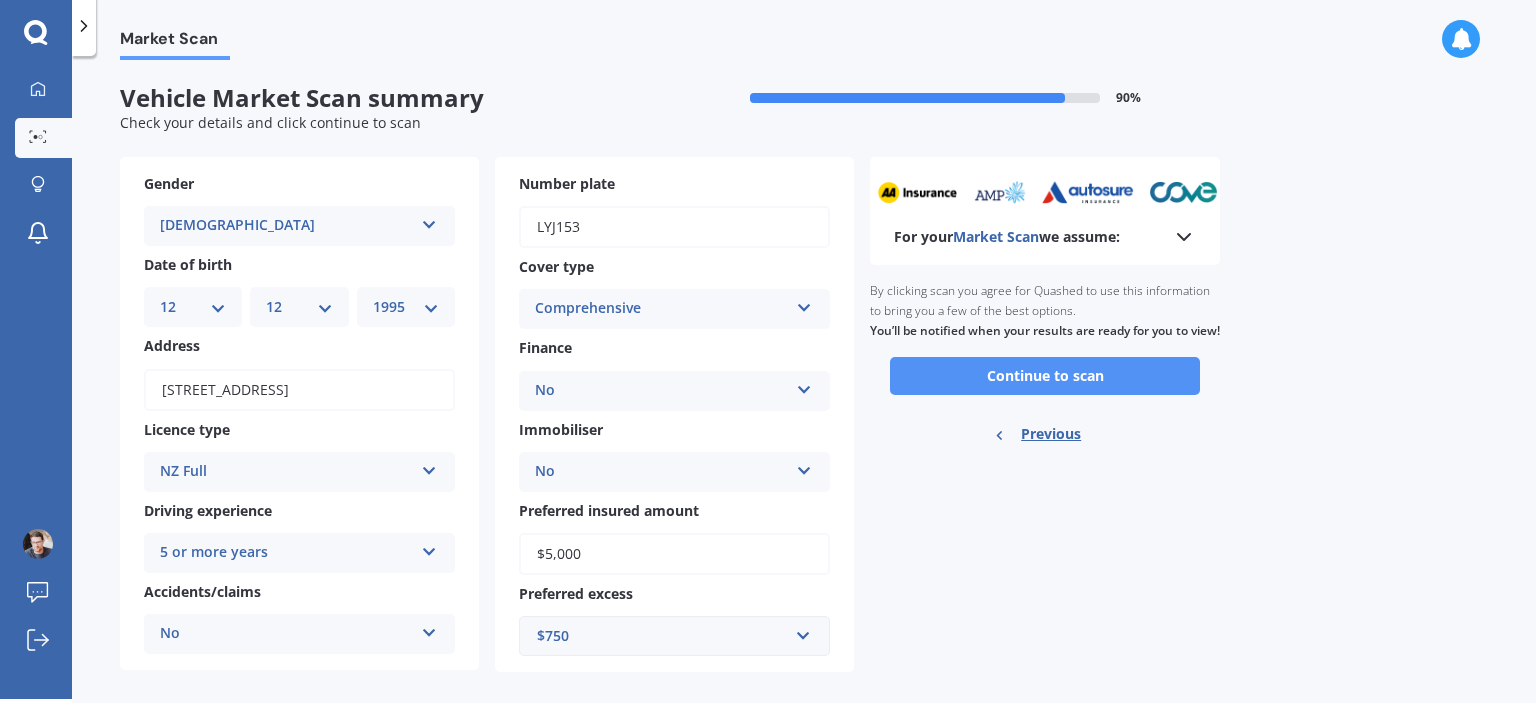 click on "Continue to scan" at bounding box center [1045, 376] 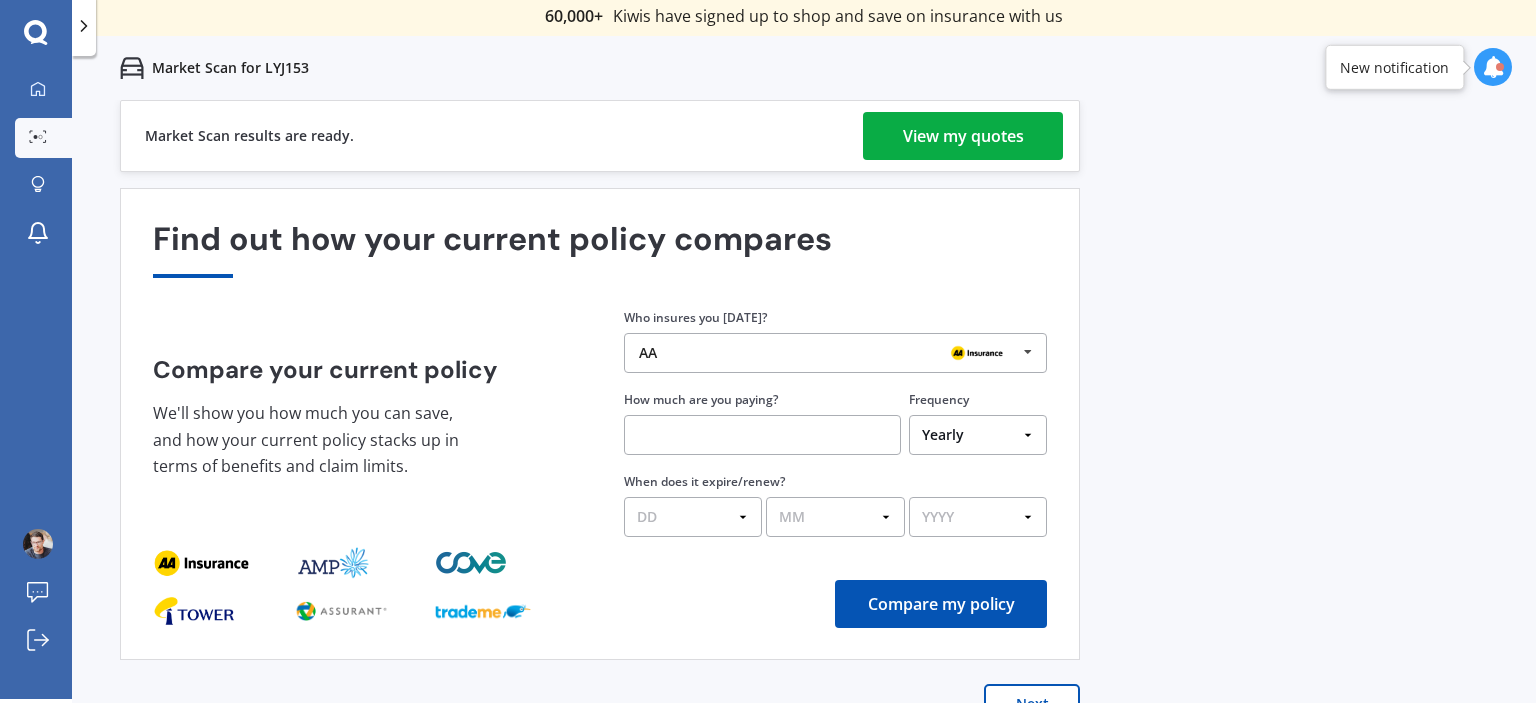 click on "View my quotes" at bounding box center (963, 136) 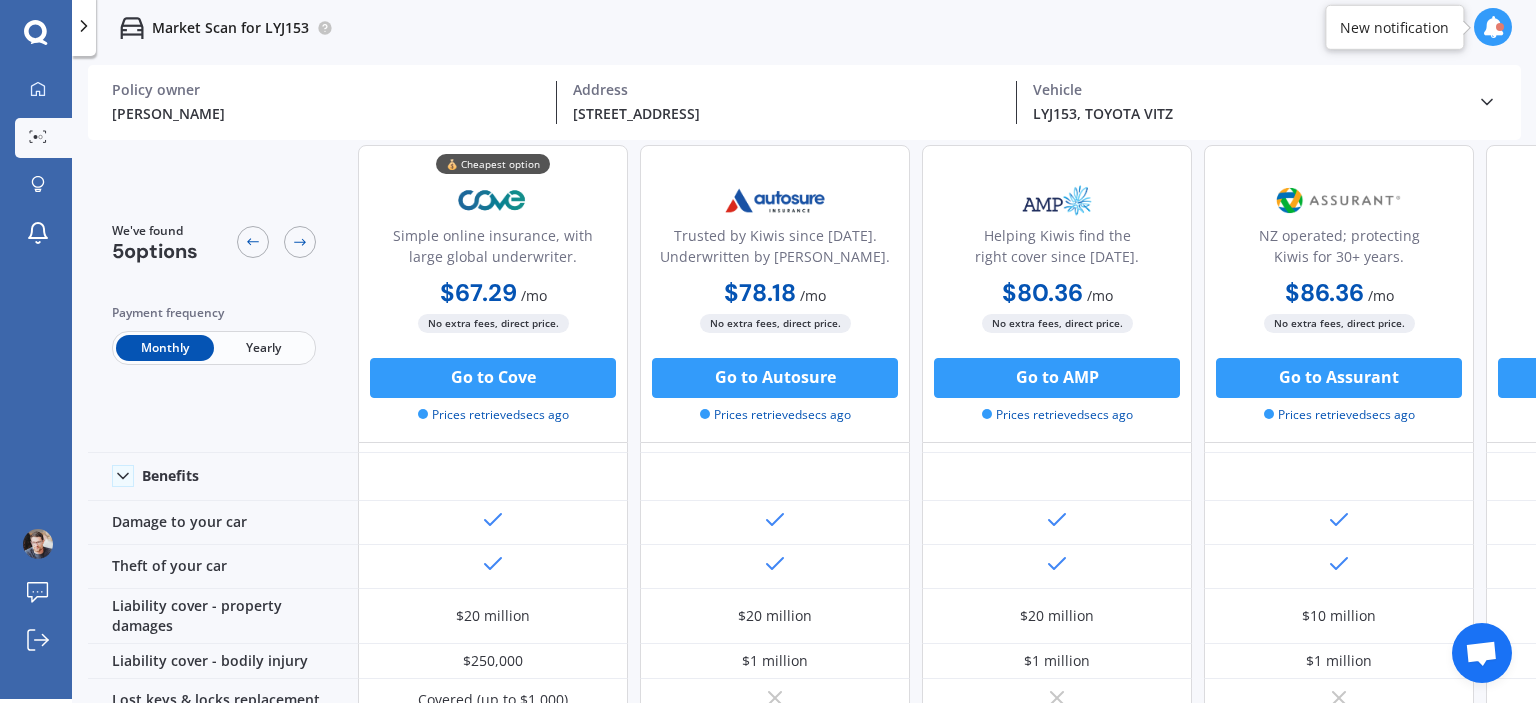 scroll, scrollTop: 0, scrollLeft: 0, axis: both 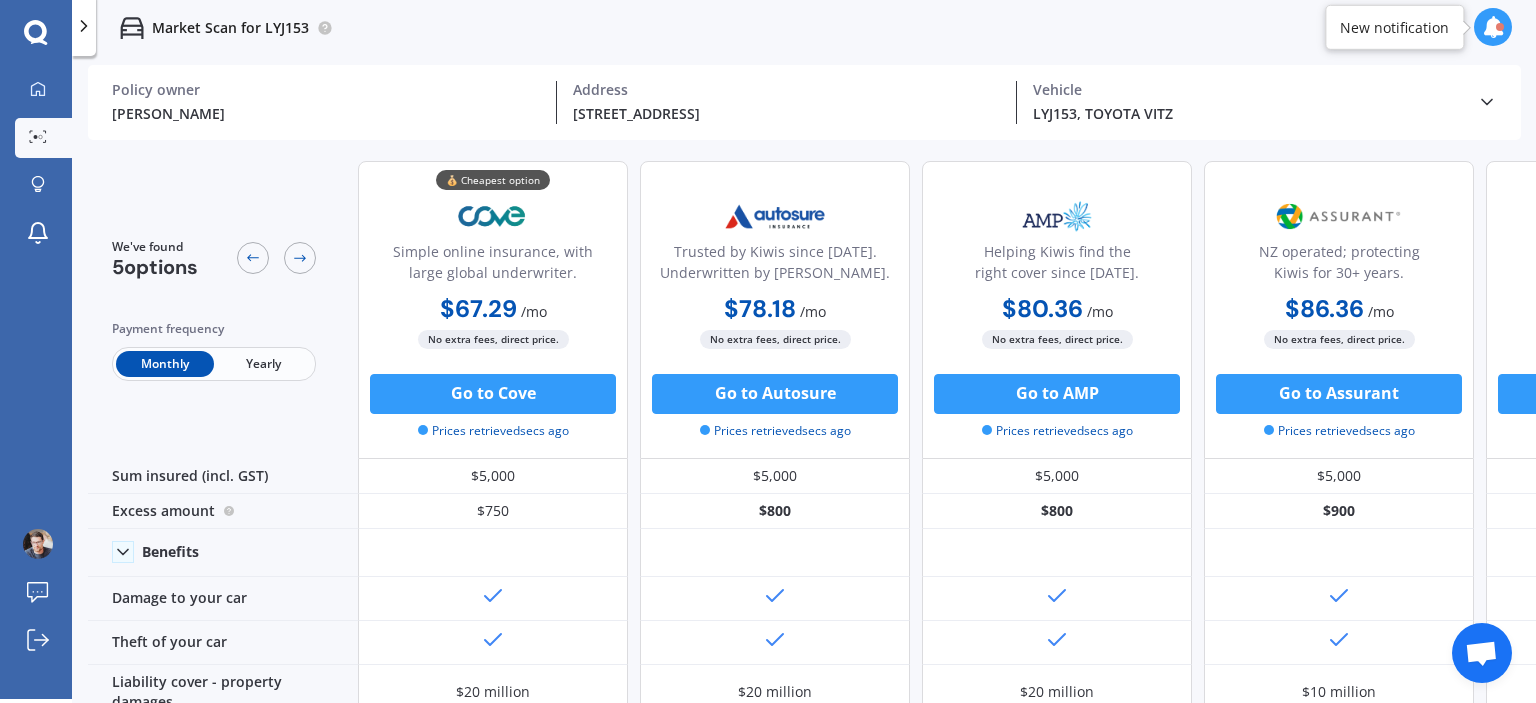 click on "Yearly" at bounding box center [263, 364] 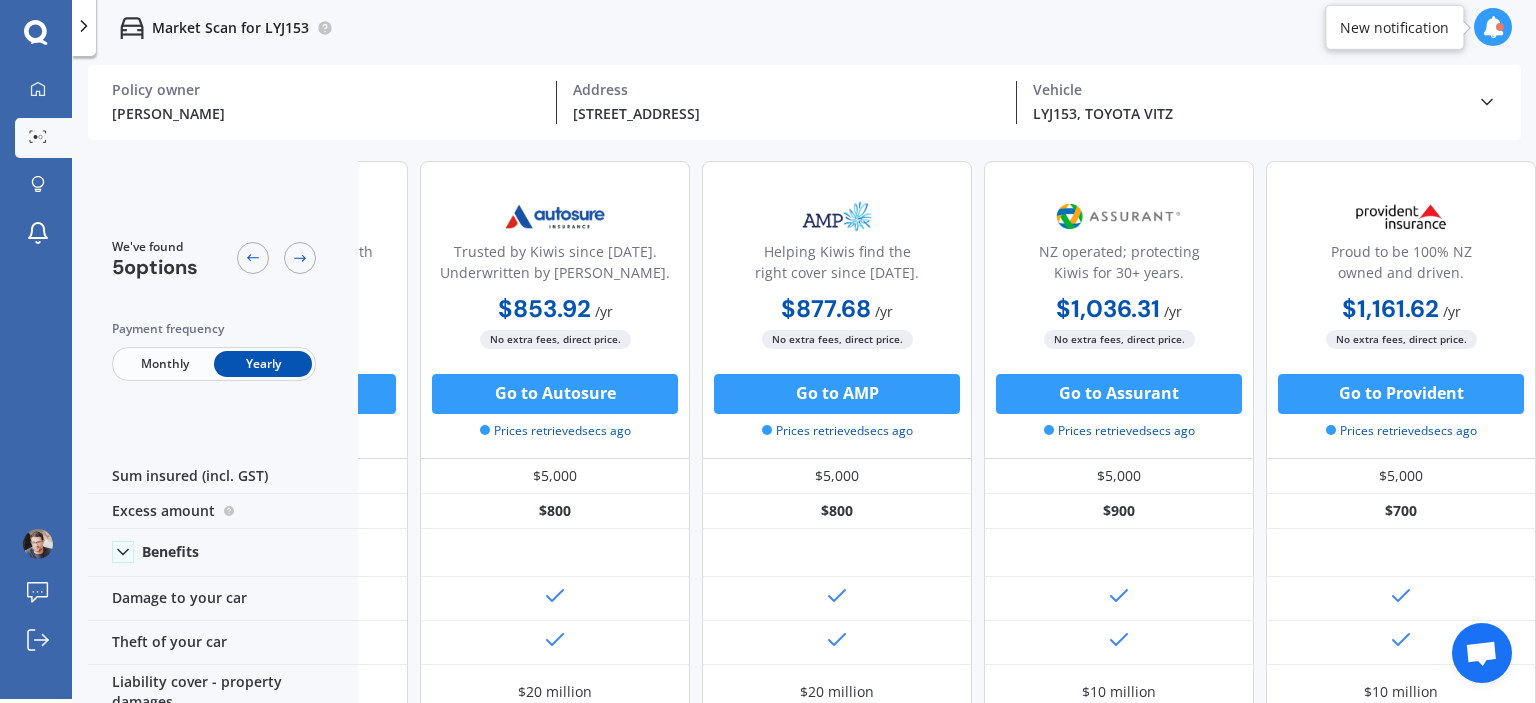 scroll, scrollTop: 0, scrollLeft: 0, axis: both 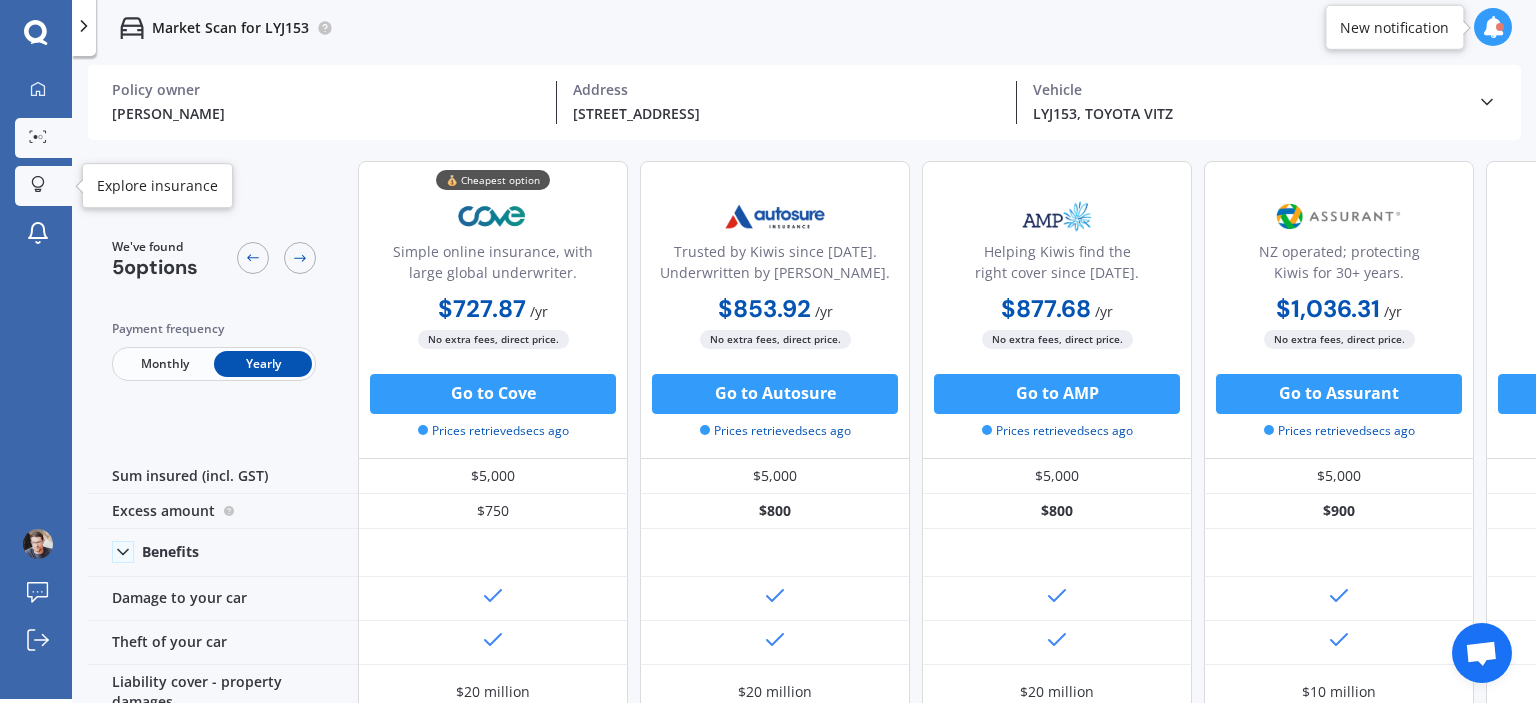click 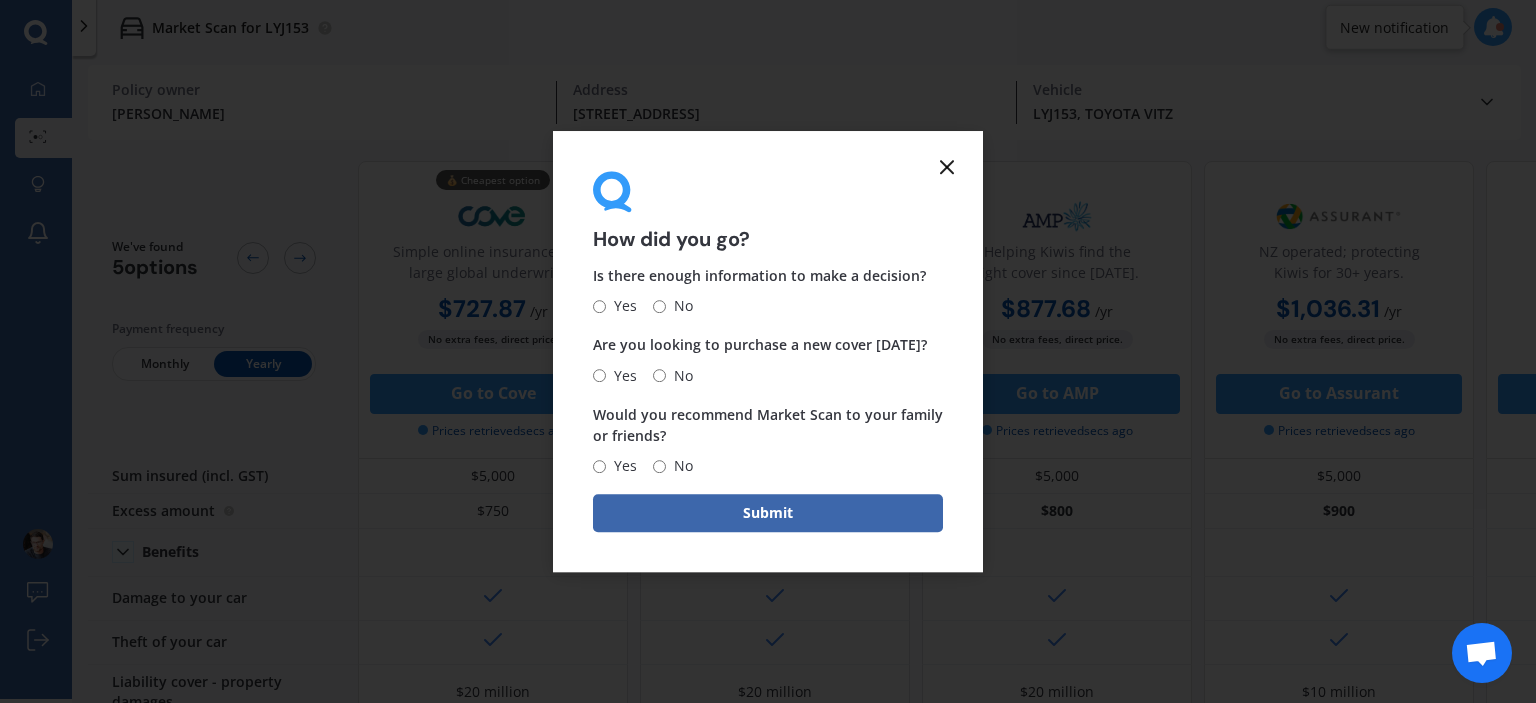 click 